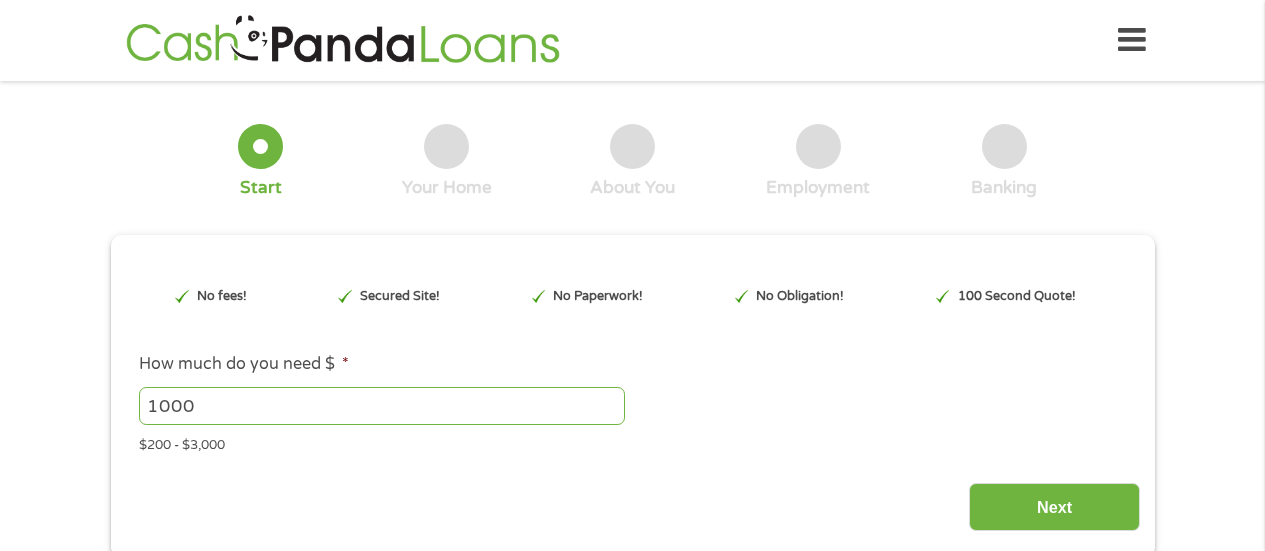scroll, scrollTop: 0, scrollLeft: 0, axis: both 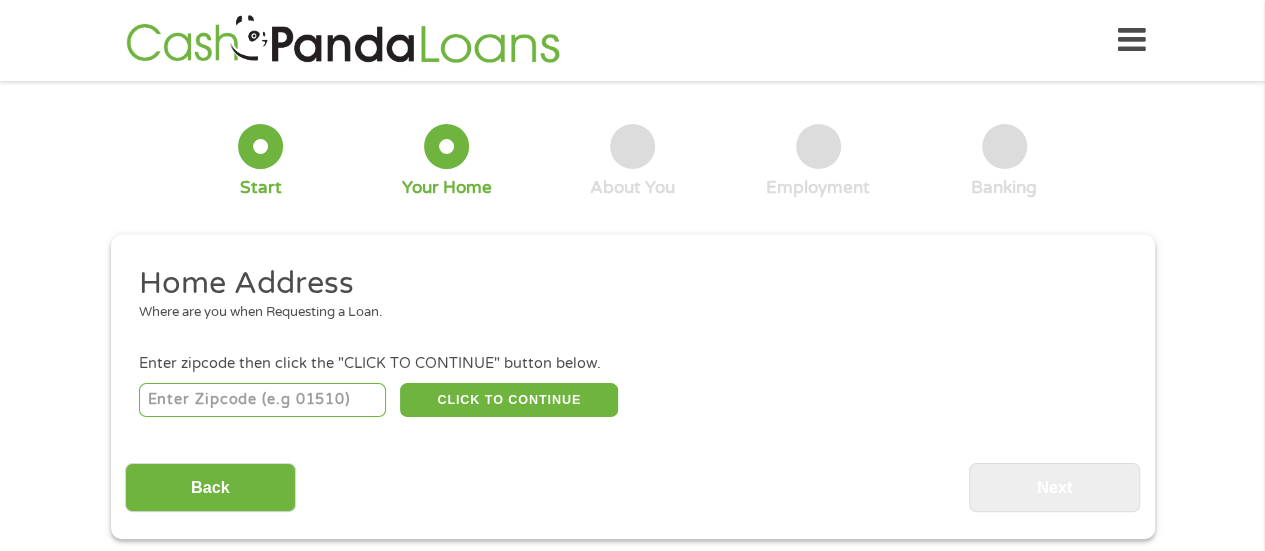 click at bounding box center (262, 400) 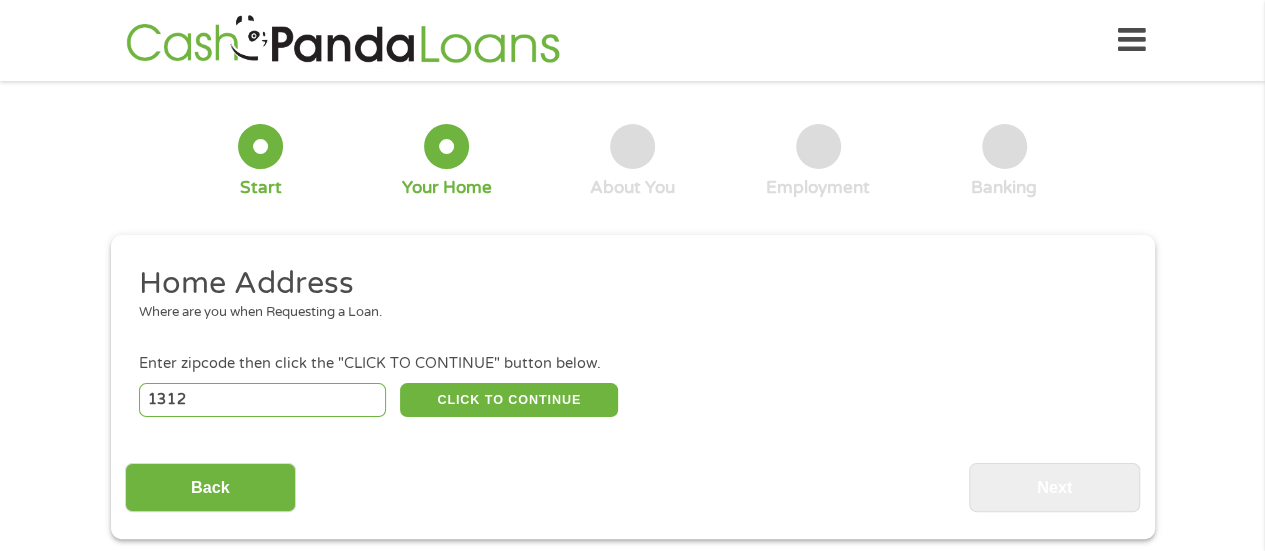 type on "13129" 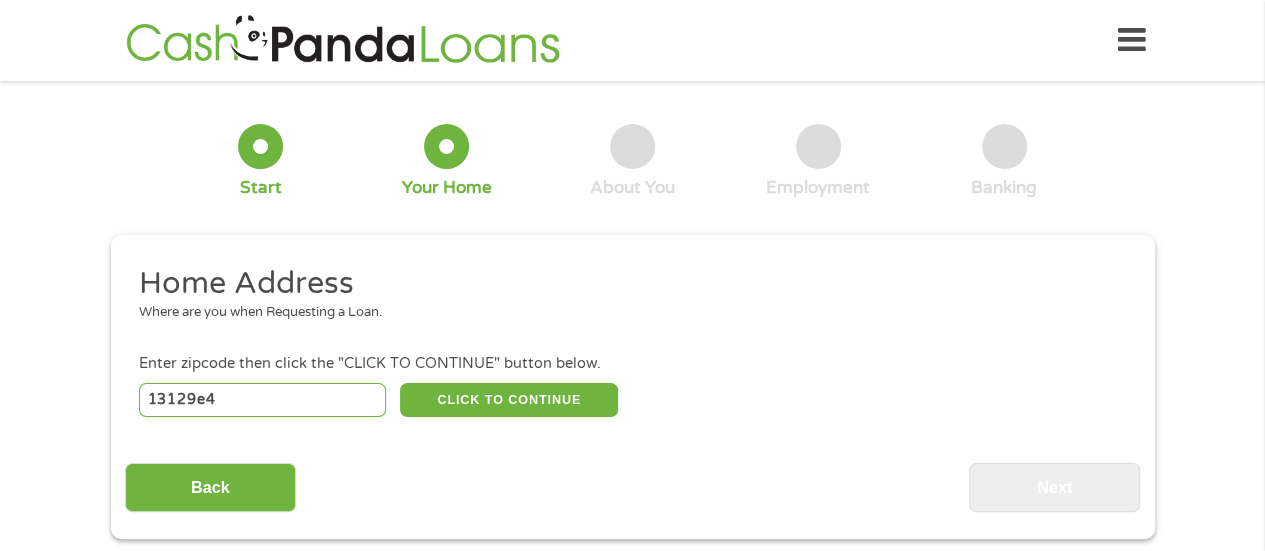 type on "13129e49" 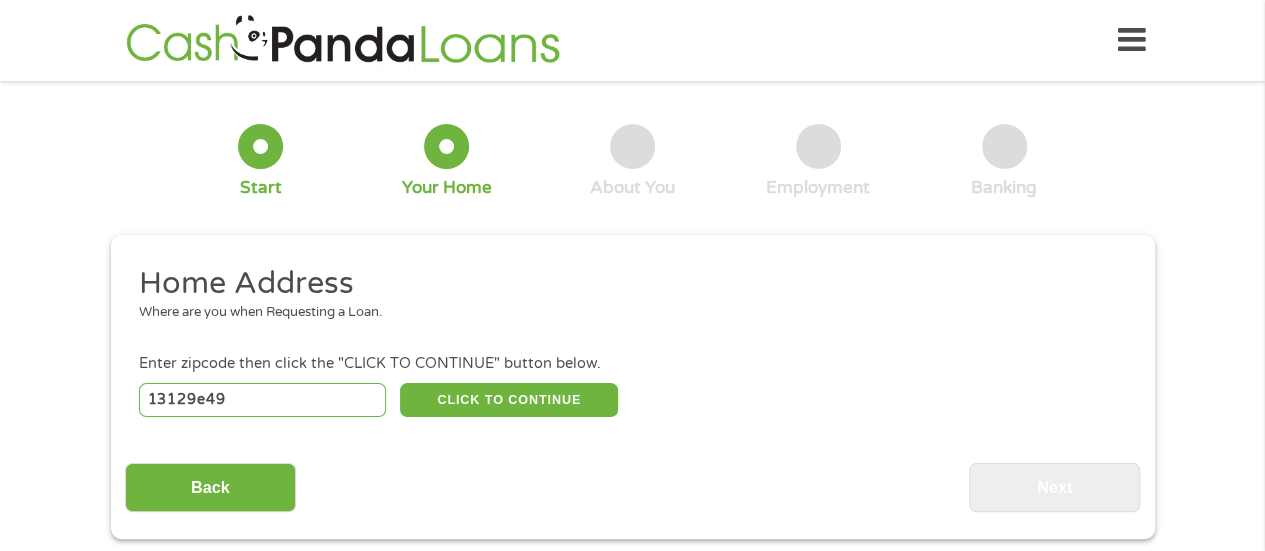 type on "13129e4" 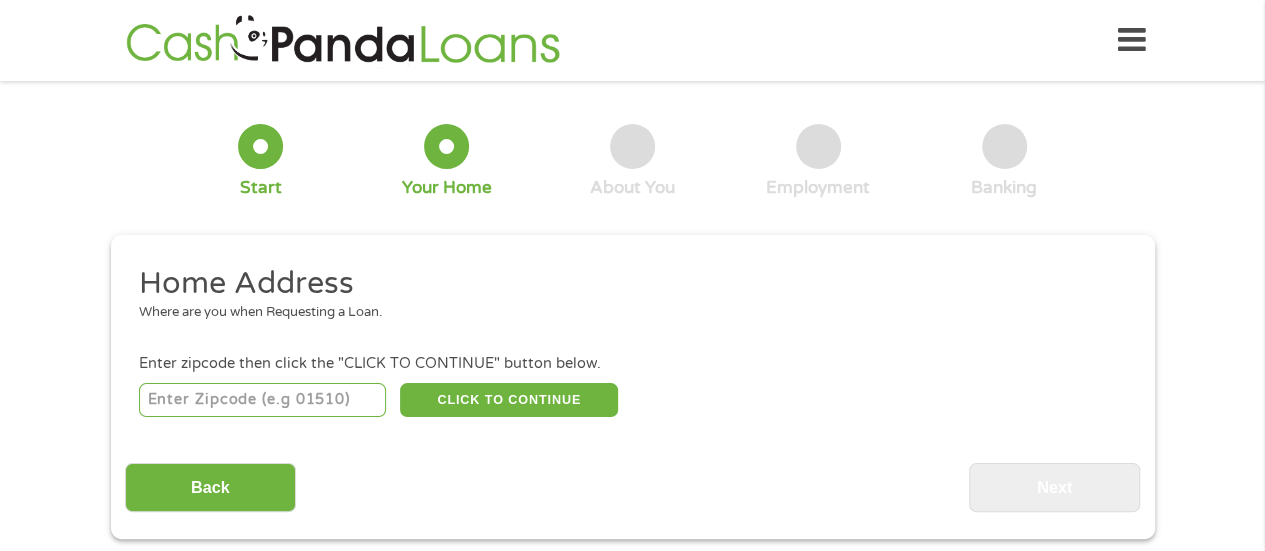 type on "13129" 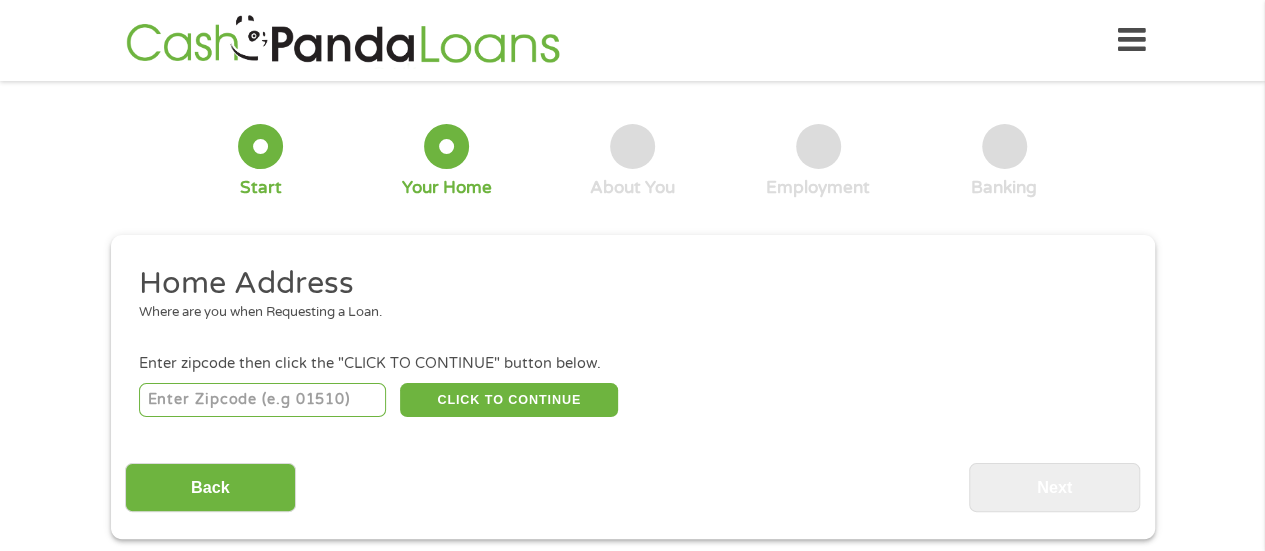 type on "13129" 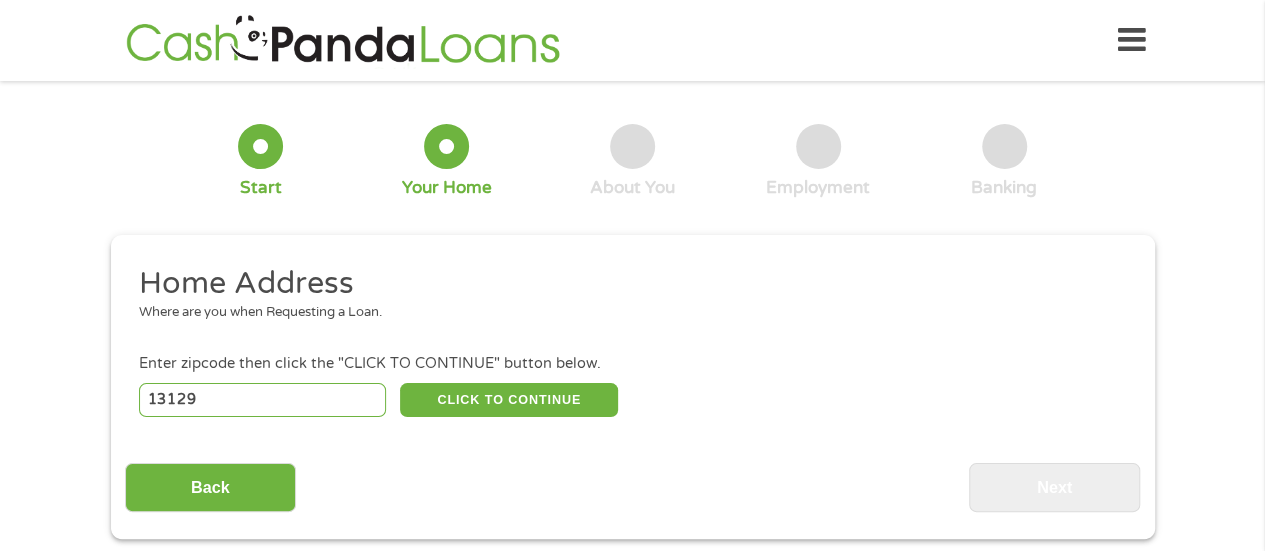 click on "13129" at bounding box center (262, 400) 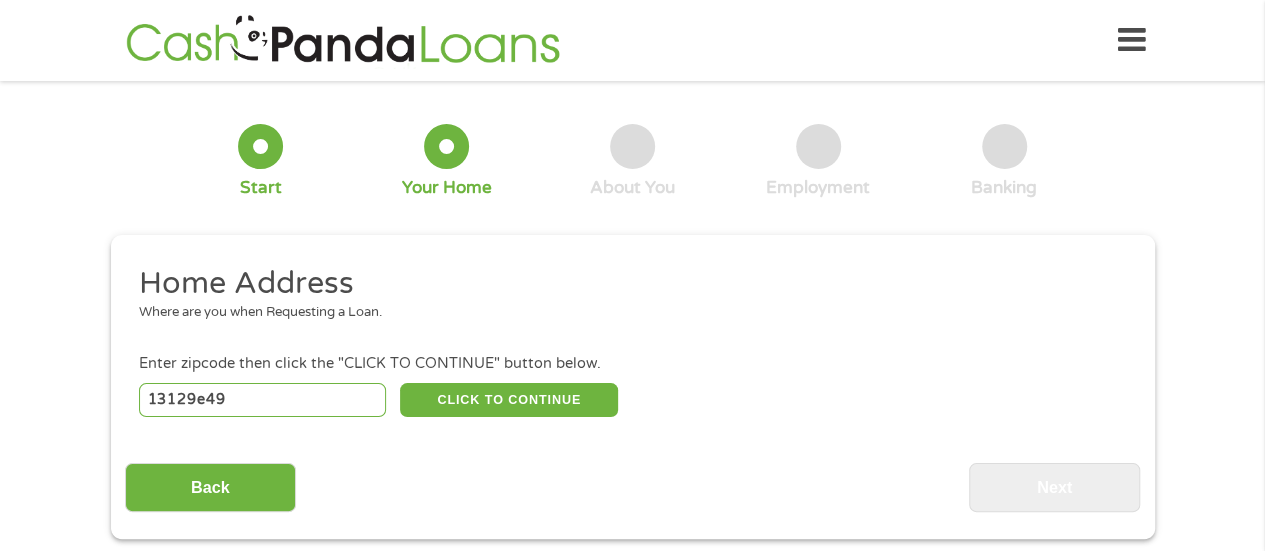 drag, startPoint x: 289, startPoint y: 391, endPoint x: 56, endPoint y: 413, distance: 234.03632 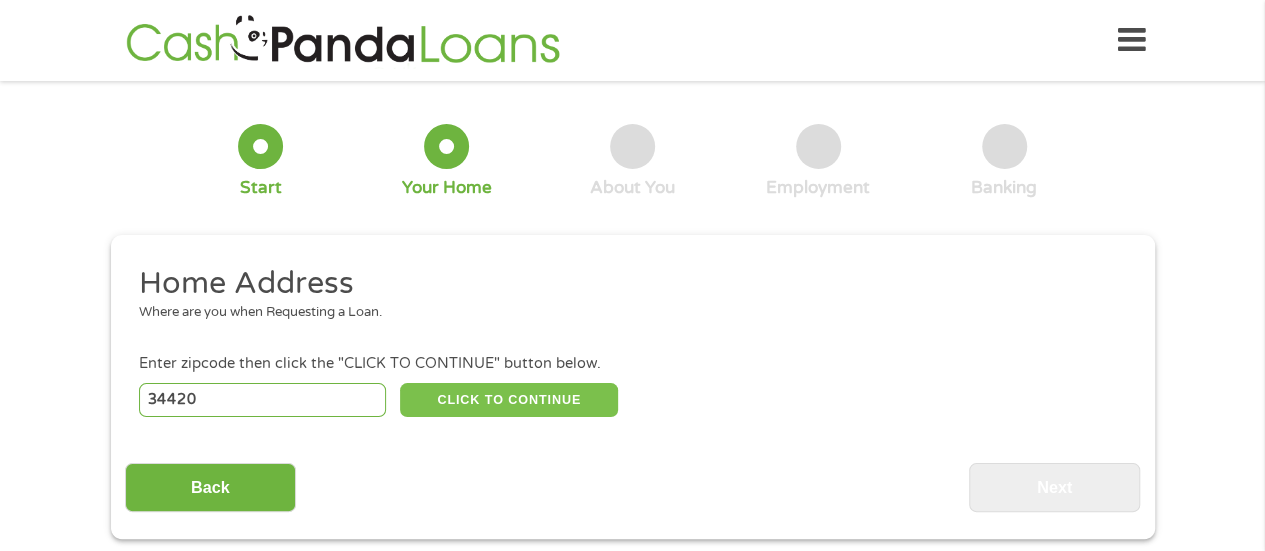 type on "34420" 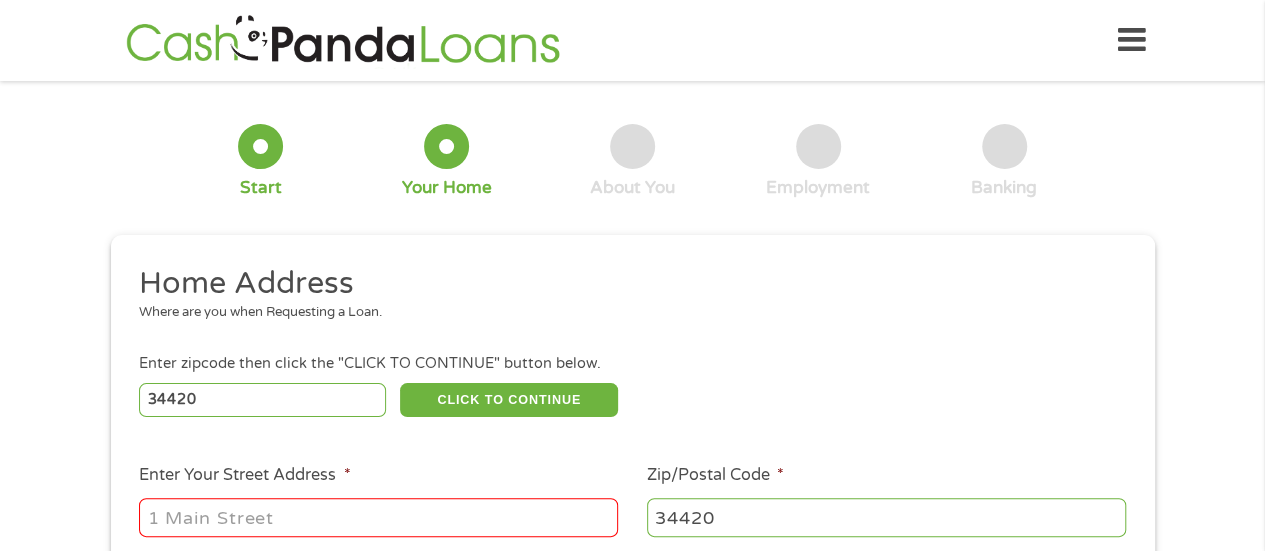 click on "Enter Your Street Address *" at bounding box center (378, 517) 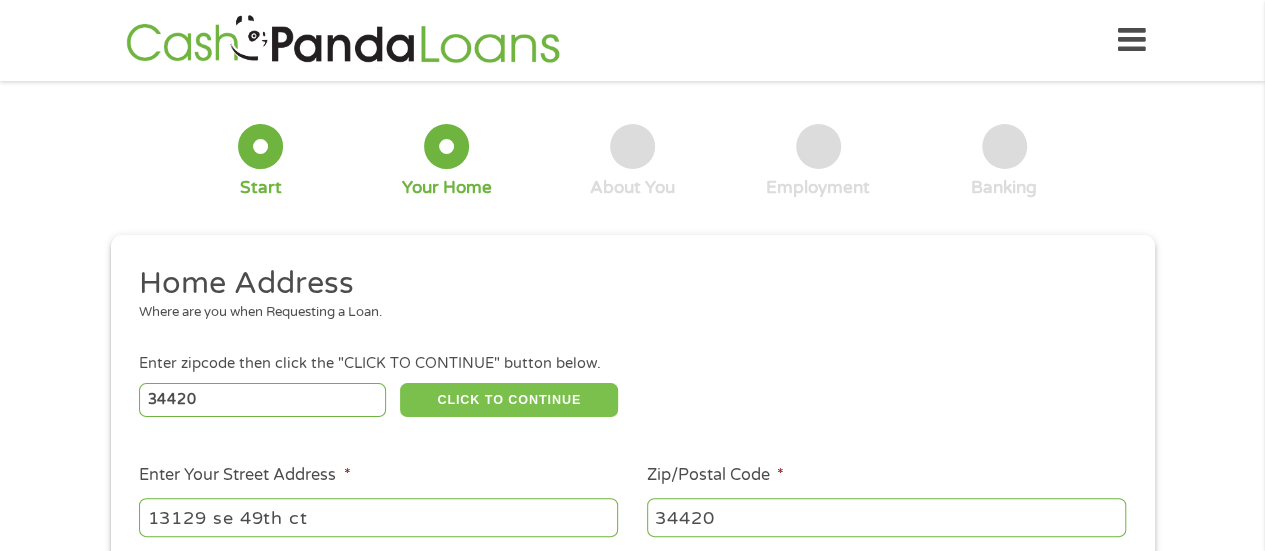 type on "13129 se 49th ct" 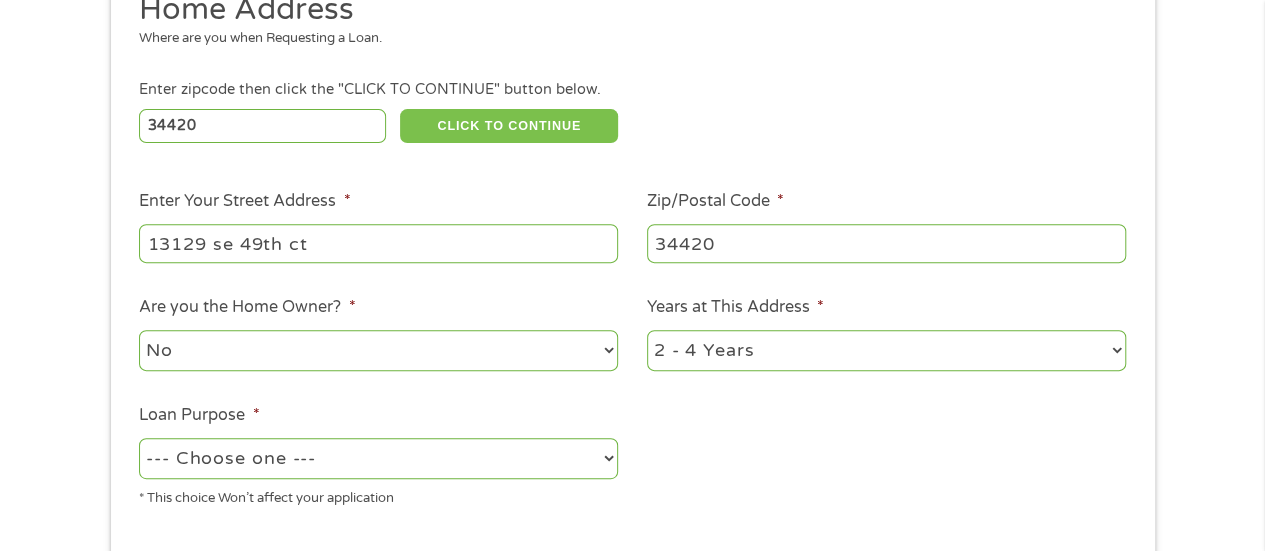 scroll, scrollTop: 281, scrollLeft: 0, axis: vertical 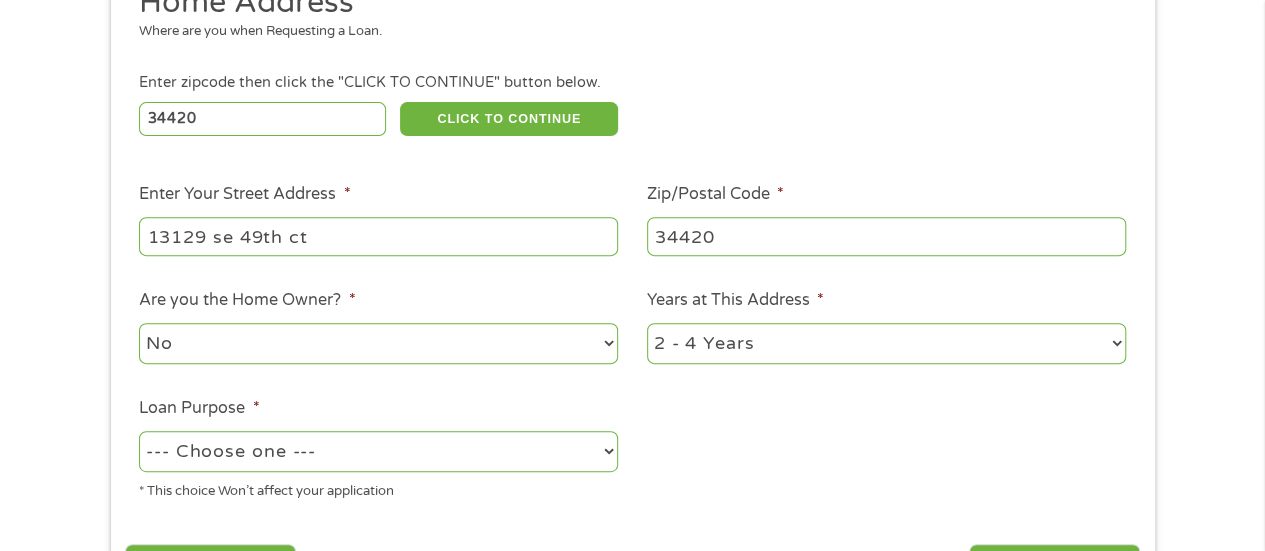 click on "No Yes" at bounding box center (378, 343) 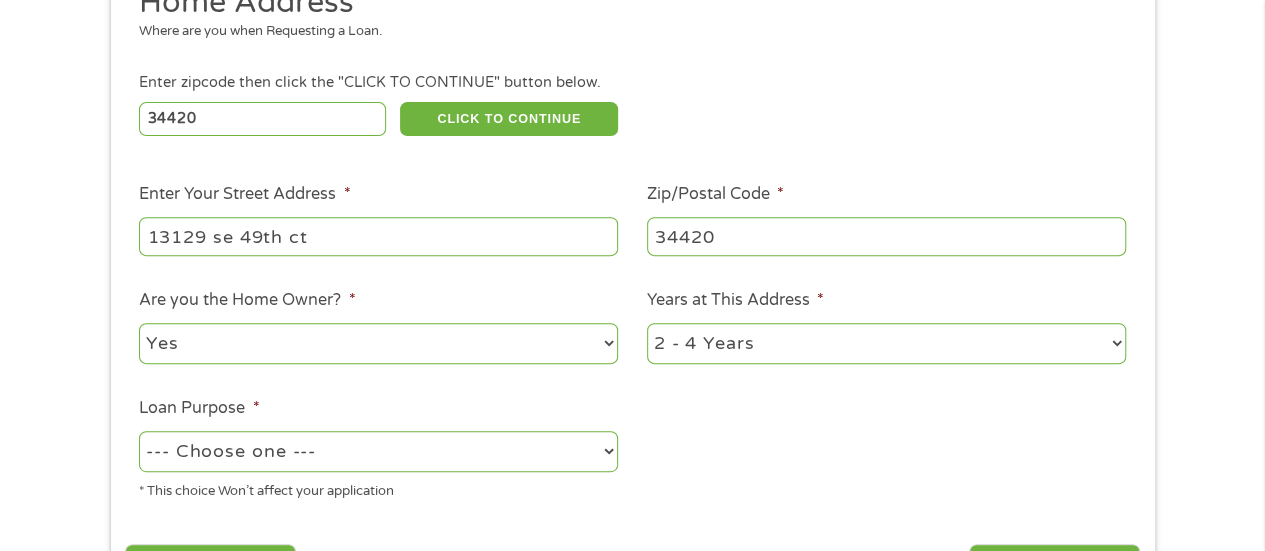 click on "No Yes" at bounding box center (378, 343) 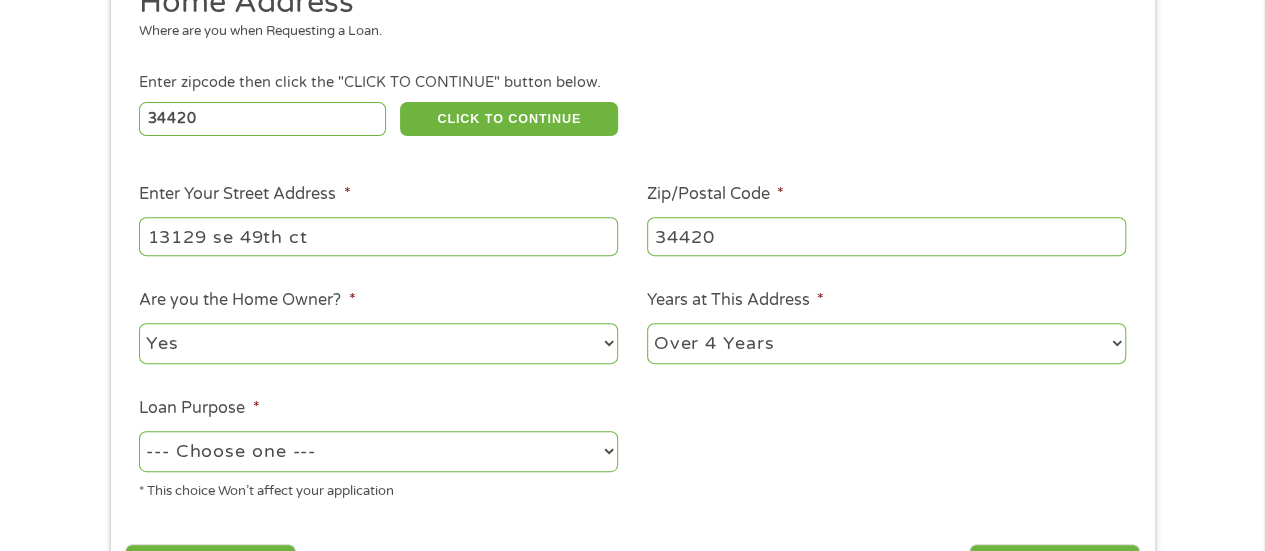 click on "1 Year or less 1 - 2 Years 2 - 4 Years Over 4 Years" at bounding box center [886, 343] 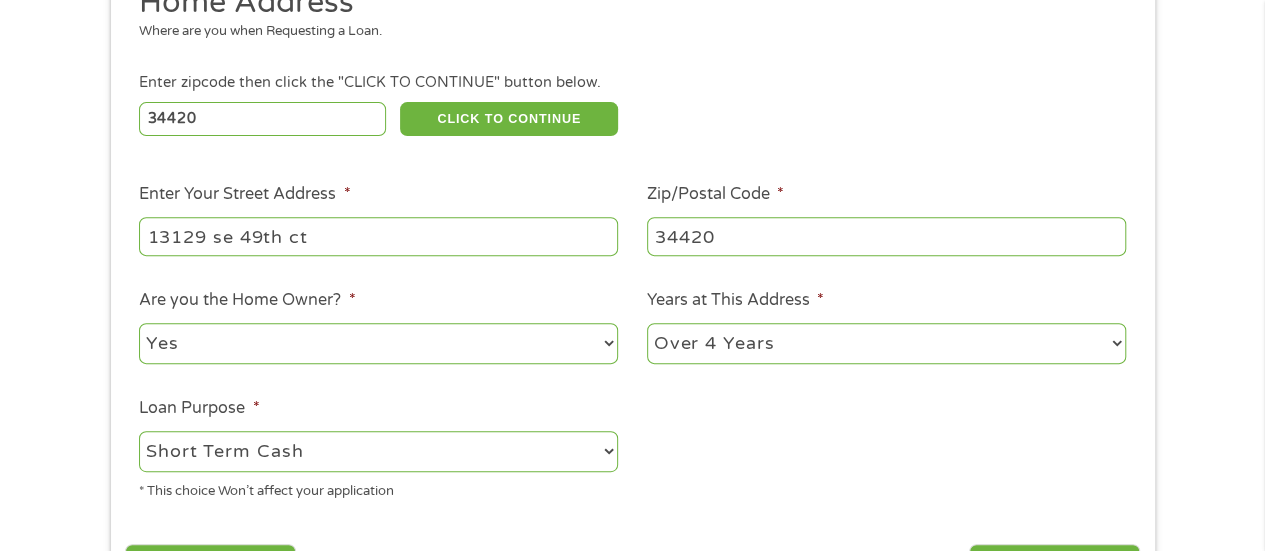 click on "--- Choose one --- Pay Bills Debt Consolidation Home Improvement Major Purchase Car Loan Short Term Cash Medical Expenses Other" at bounding box center [378, 451] 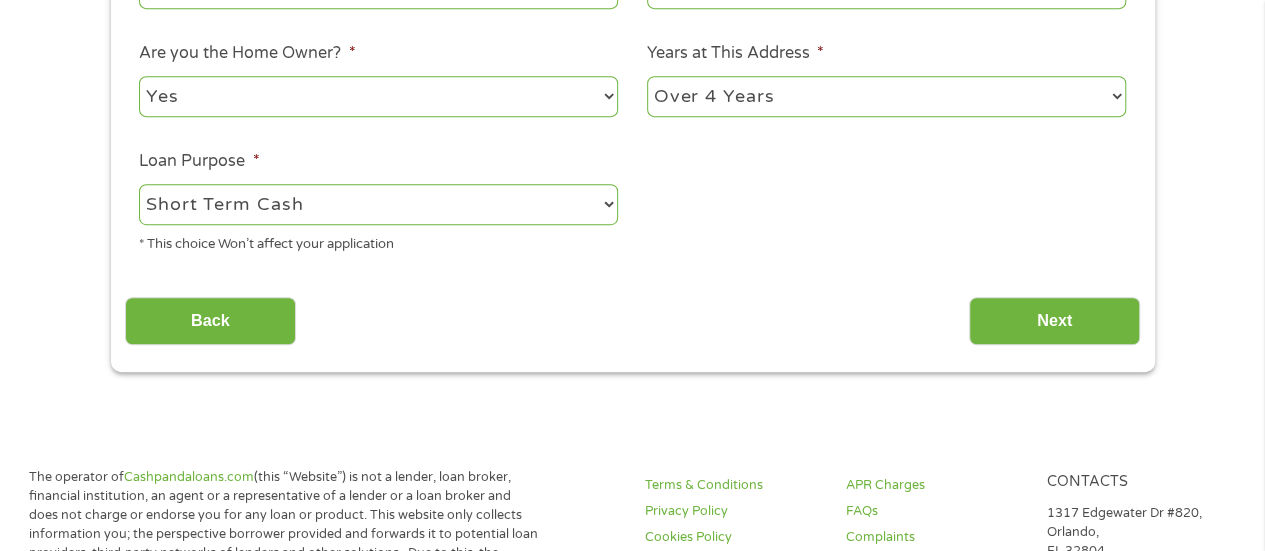 scroll, scrollTop: 525, scrollLeft: 0, axis: vertical 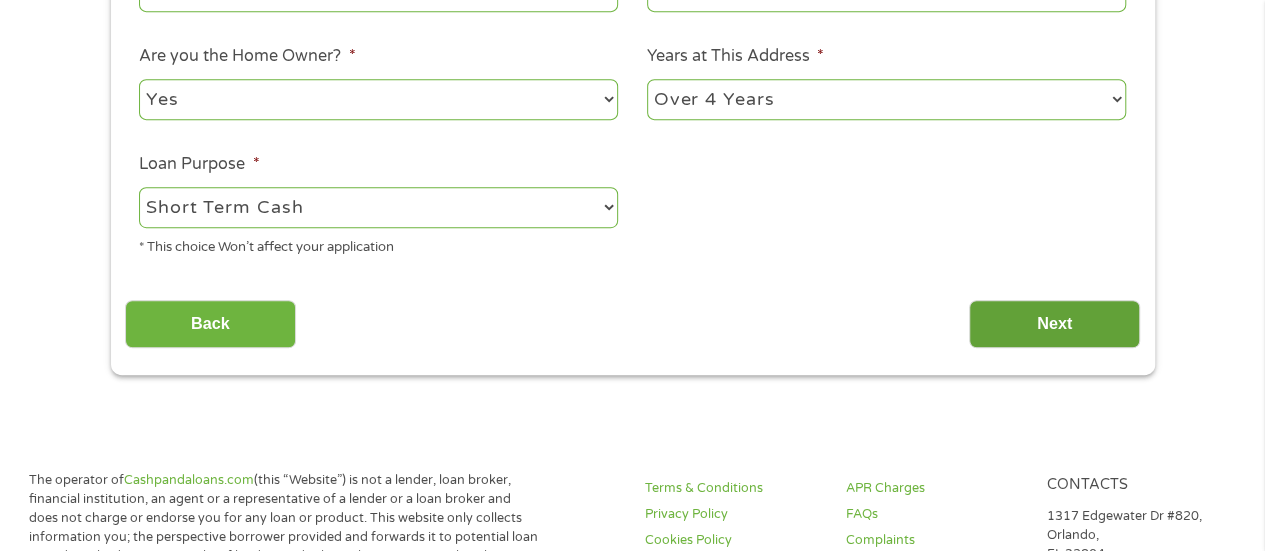 click on "Next" at bounding box center [1054, 324] 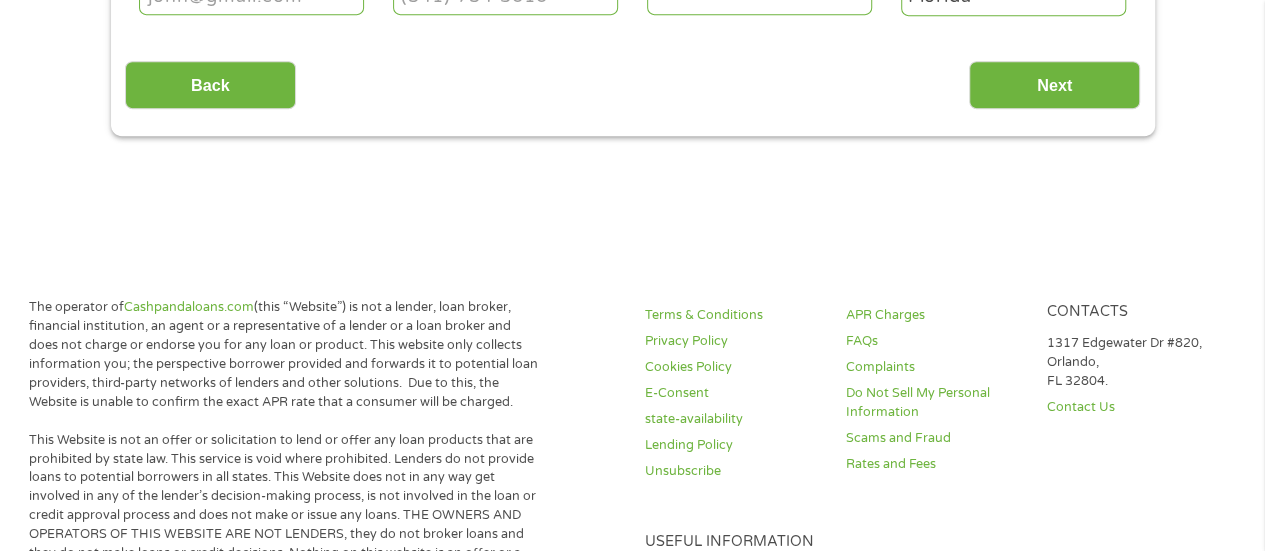scroll, scrollTop: 8, scrollLeft: 8, axis: both 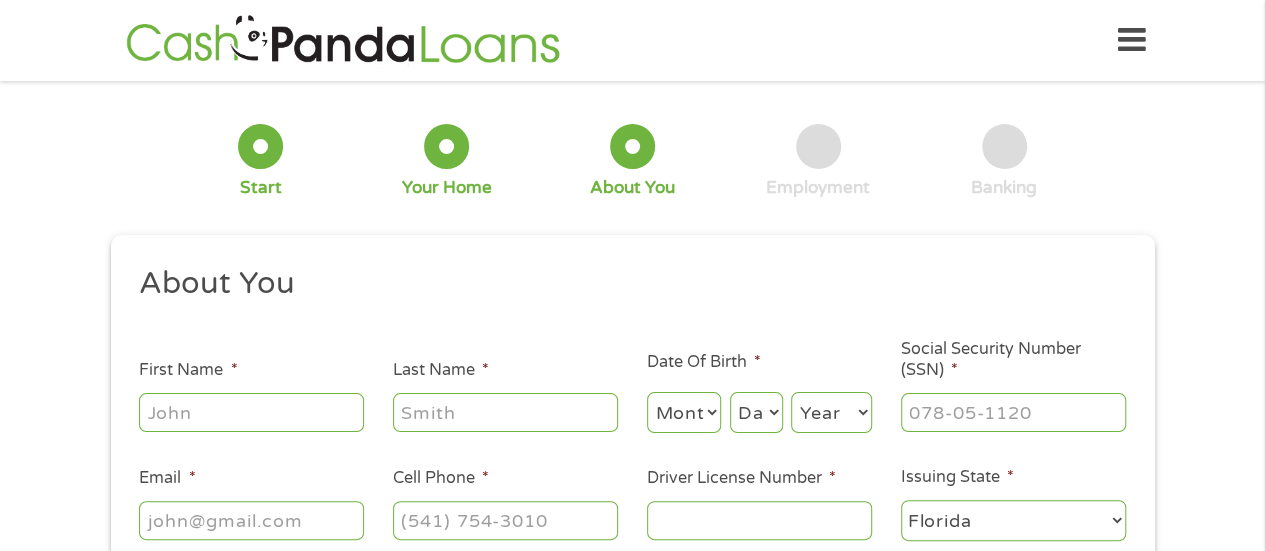 click on "First Name *" at bounding box center (251, 412) 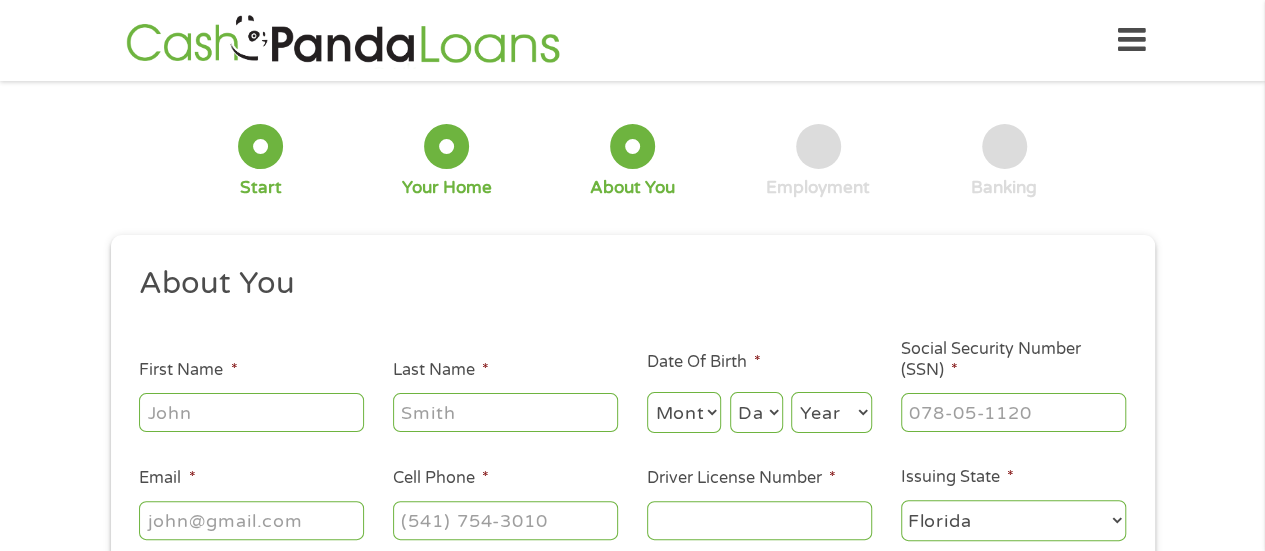 type on "Linda" 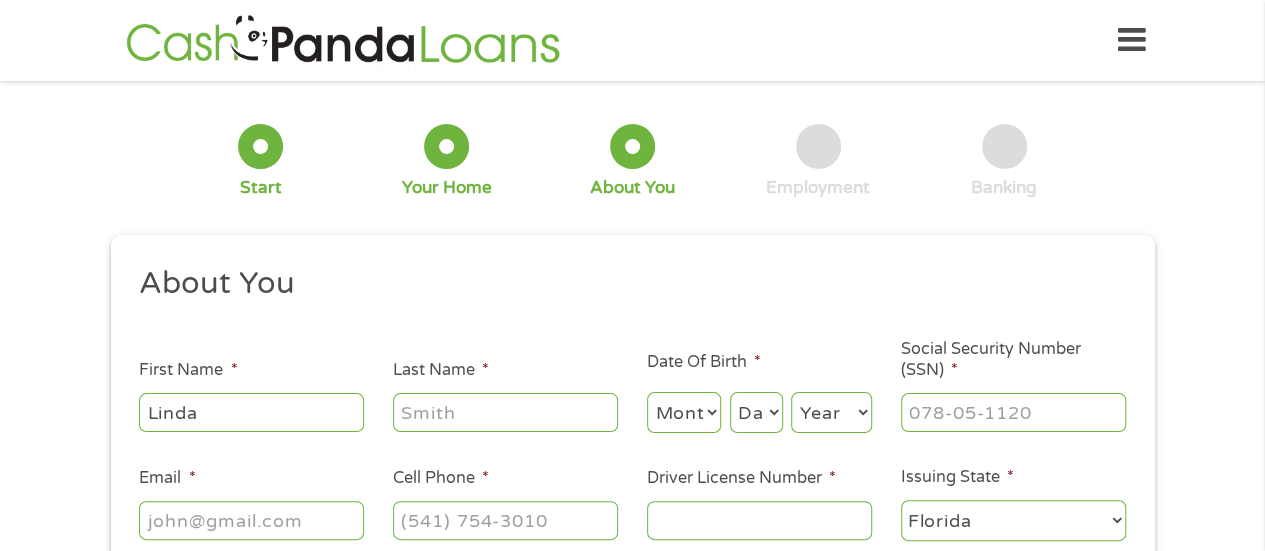 type on "[LAST]" 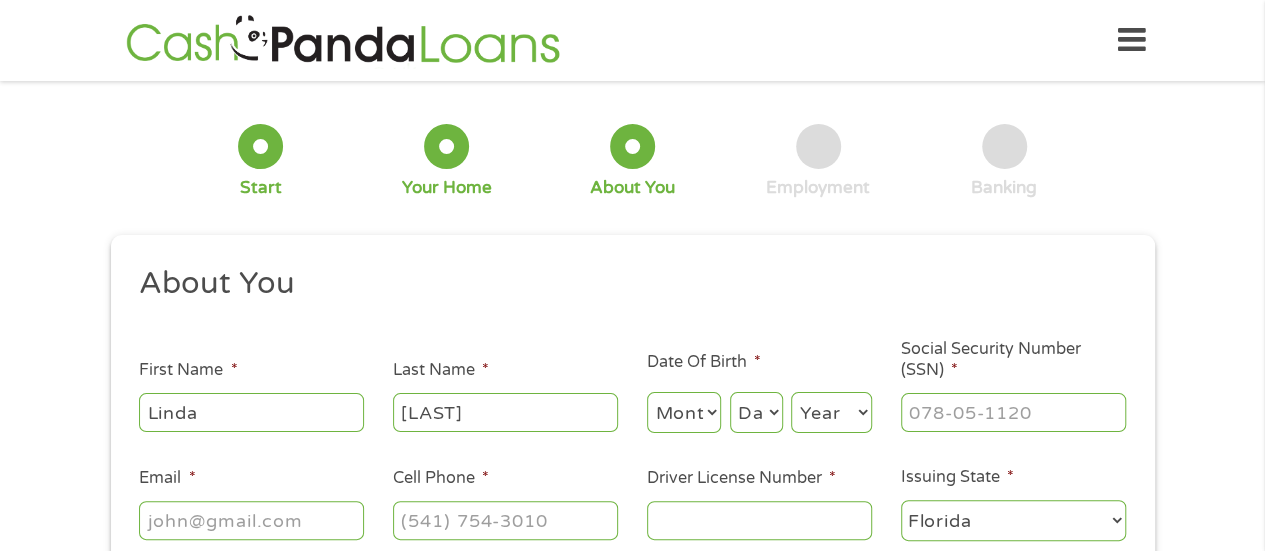 type on "lstryjak18@[EMAIL]" 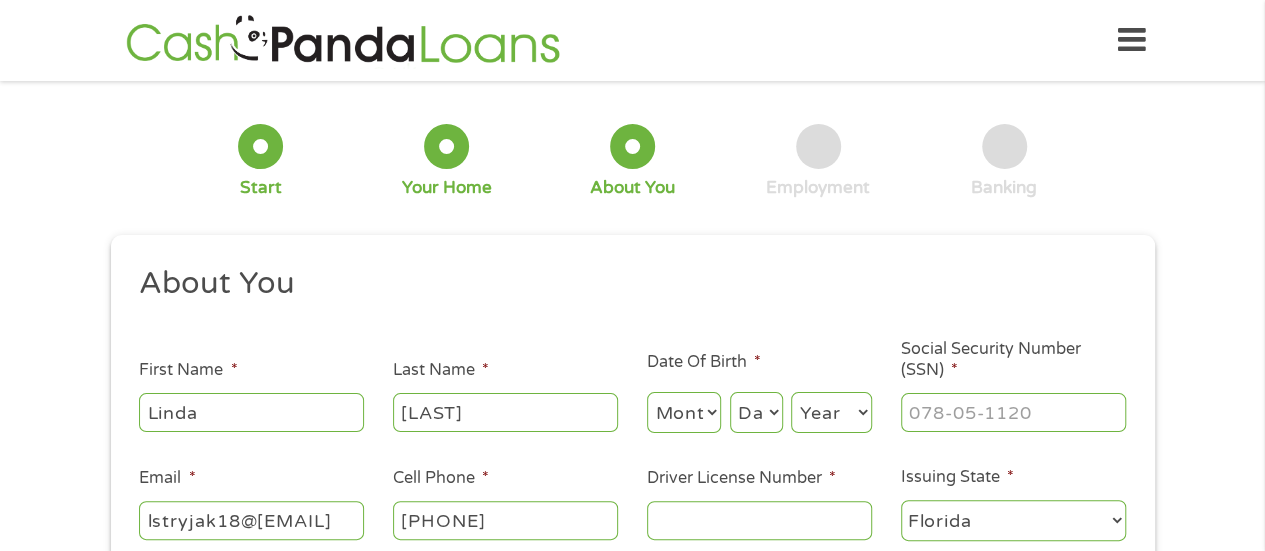 type on "[PHONE]" 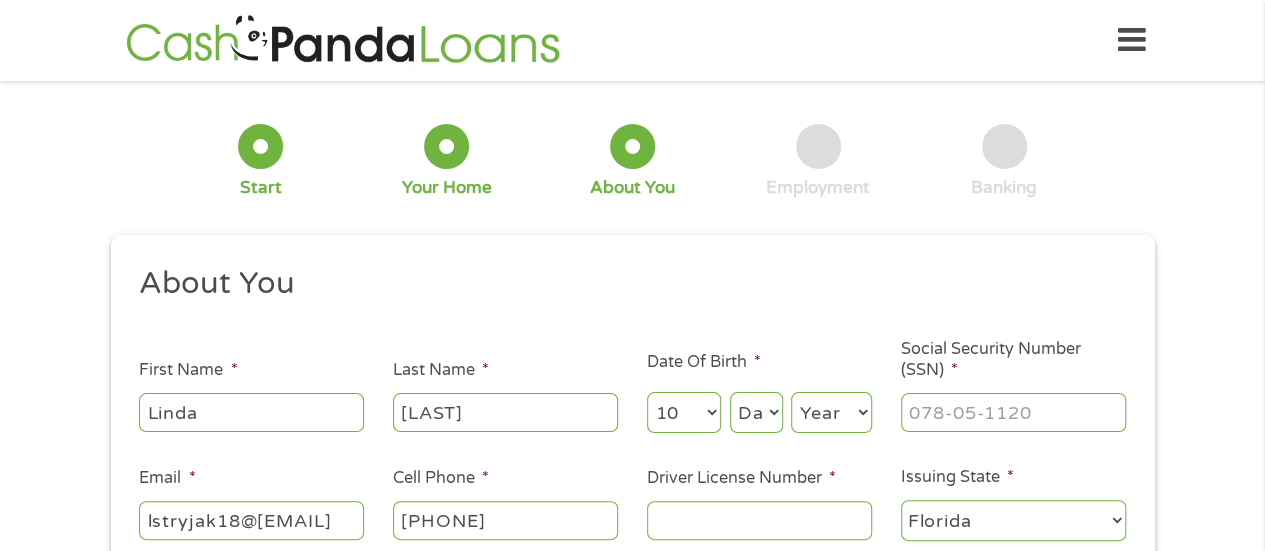 click on "Month 1 2 3 4 5 6 7 8 9 10 11 12" at bounding box center (684, 412) 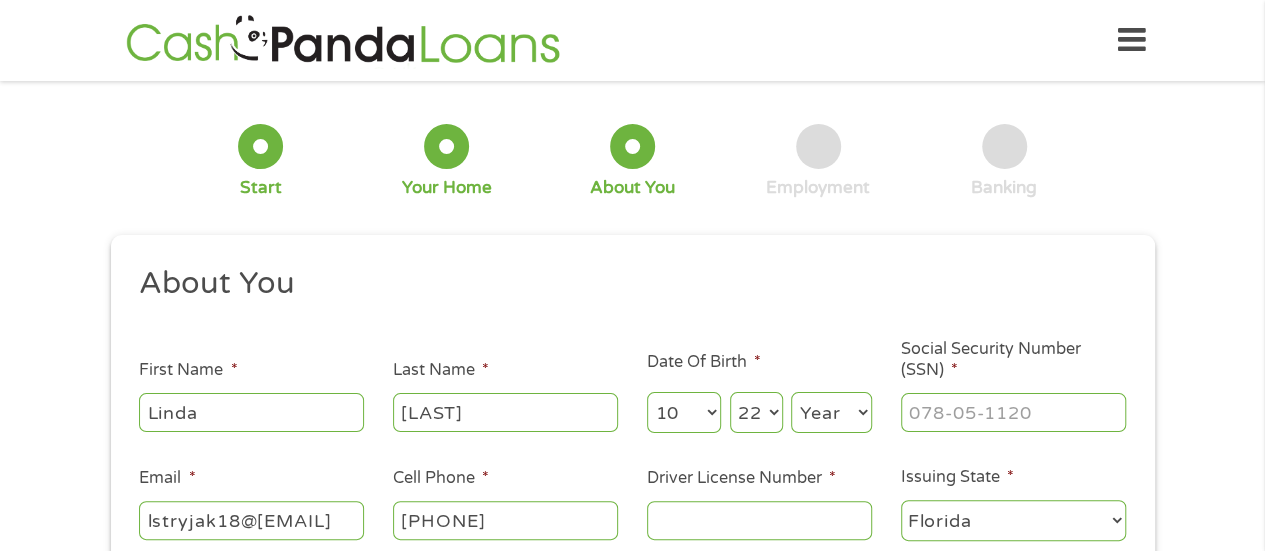 click on "Day 1 2 3 4 5 6 7 8 9 10 11 12 13 14 15 16 17 18 19 20 21 22 23 24 25 26 27 28 29 30 31" at bounding box center (756, 412) 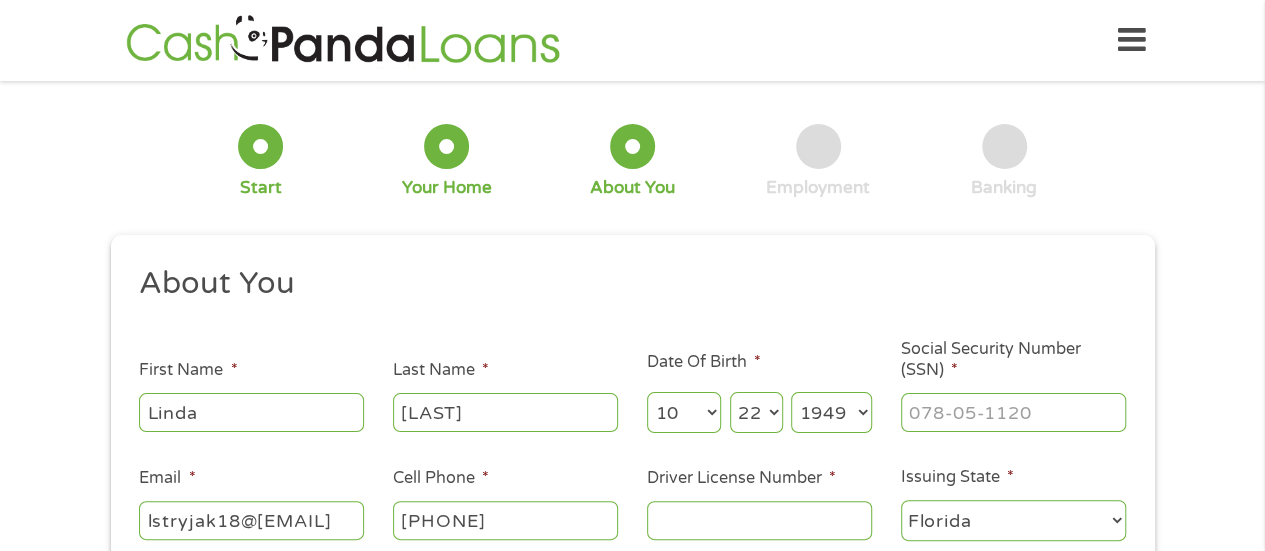click on "Year 2007 2006 2005 2004 2003 2002 2001 2000 1999 1998 1997 1996 1995 1994 1993 1992 1991 1990 1989 1988 1987 1986 1985 1984 1983 1982 1981 1980 1979 1978 1977 1976 1975 1974 1973 1972 1971 1970 1969 1968 1967 1966 1965 1964 1963 1962 1961 1960 1959 1958 1957 1956 1955 1954 1953 1952 1951 1950 1949 1948 1947 1946 1945 1944 1943 1942 1941 1940 1939 1938 1937 1936 1935 1934 1933 1932 1931 1930 1929 1928 1927 1926 1925 1924 1923 1922 1921 1920" at bounding box center (831, 412) 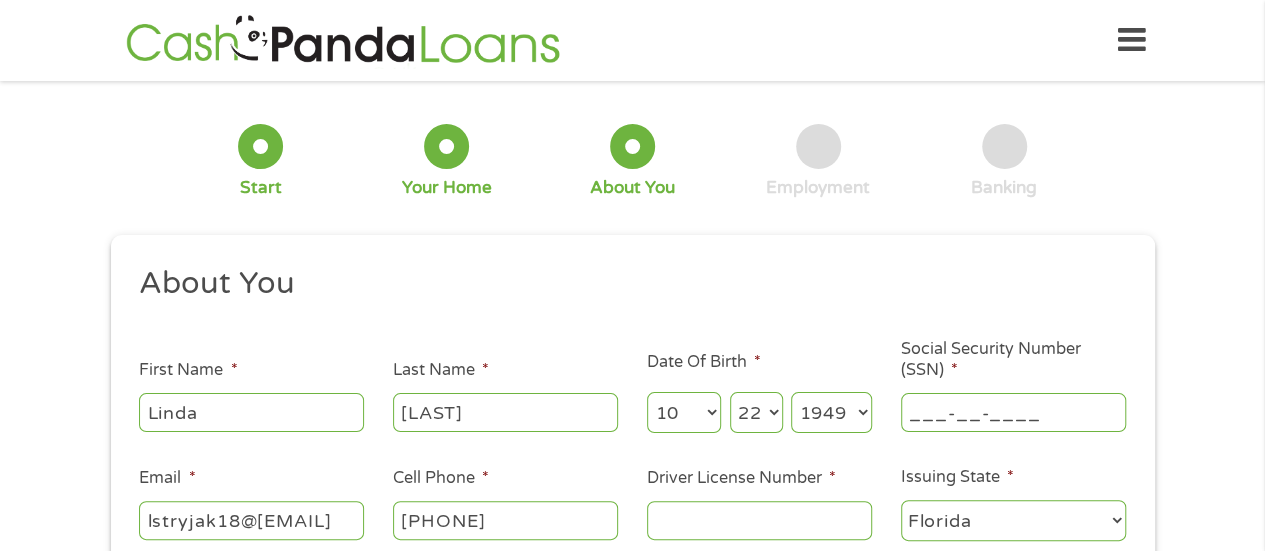 click on "___-__-____" at bounding box center (1013, 412) 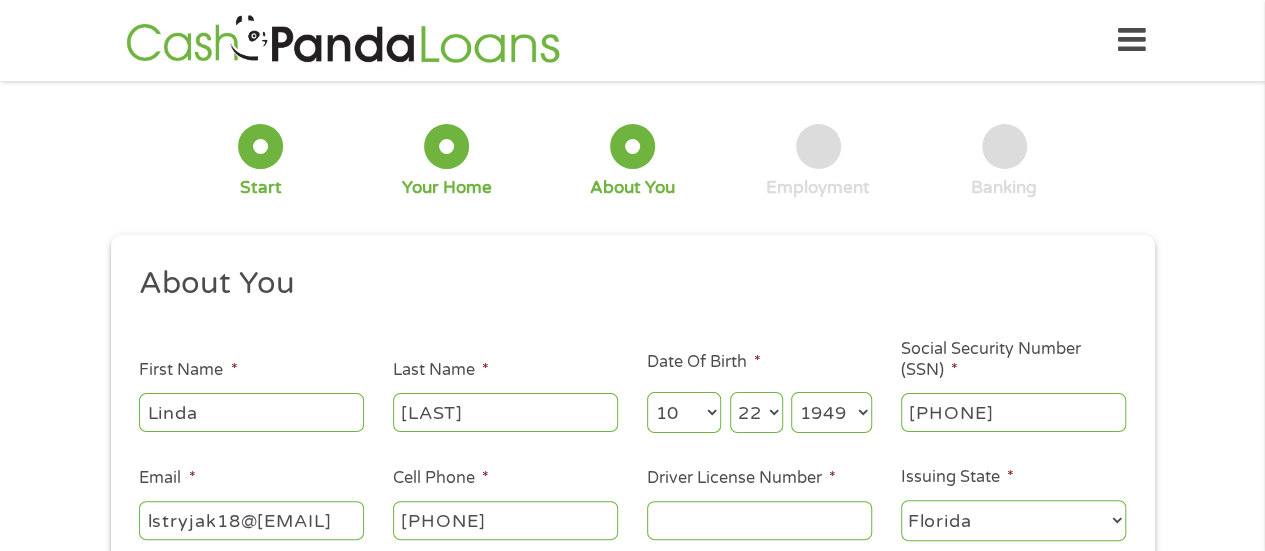 type on "[PHONE]" 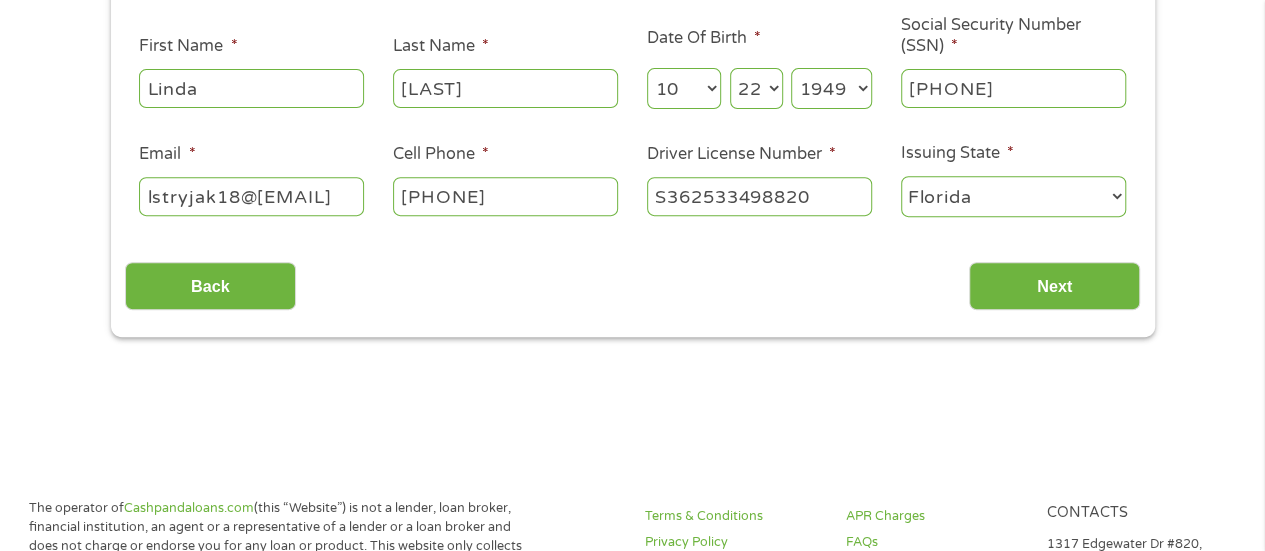 scroll, scrollTop: 327, scrollLeft: 0, axis: vertical 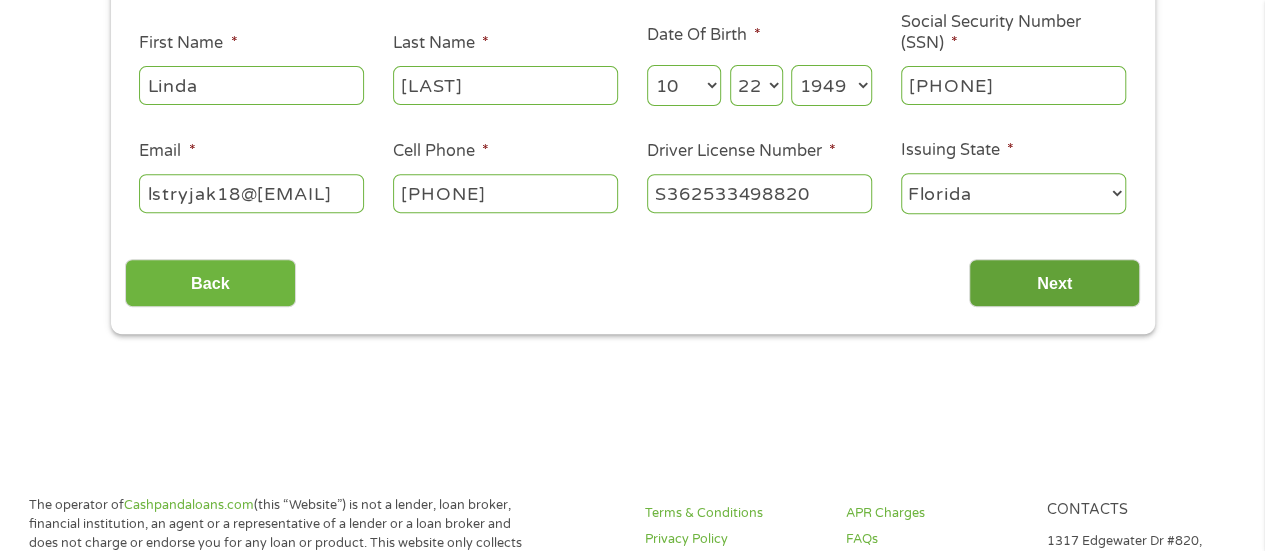type on "S362533498820" 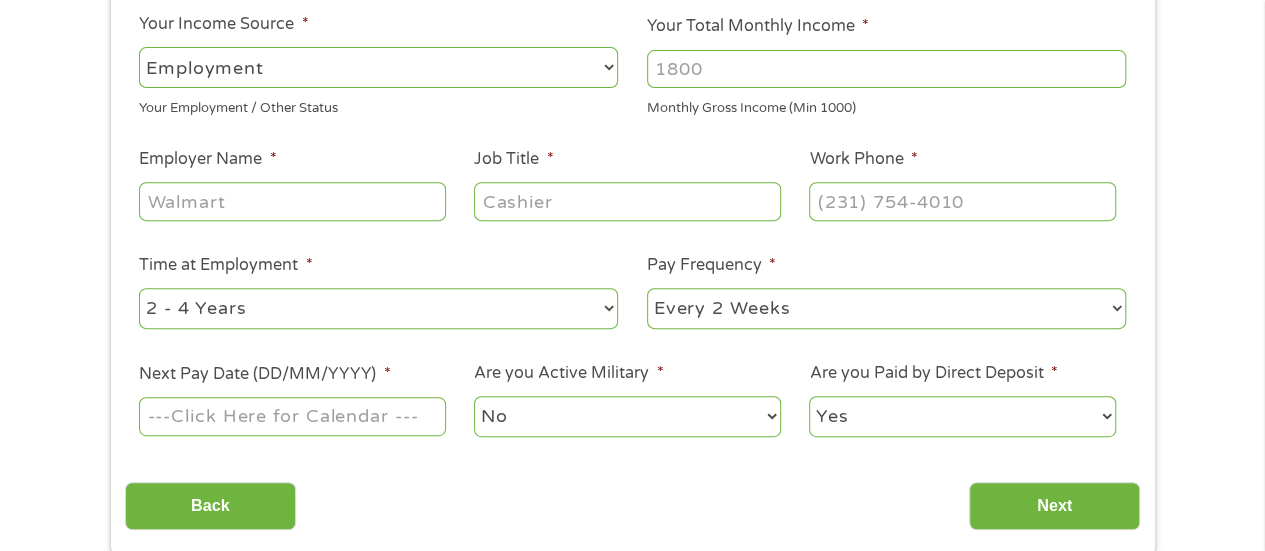 scroll, scrollTop: 259, scrollLeft: 0, axis: vertical 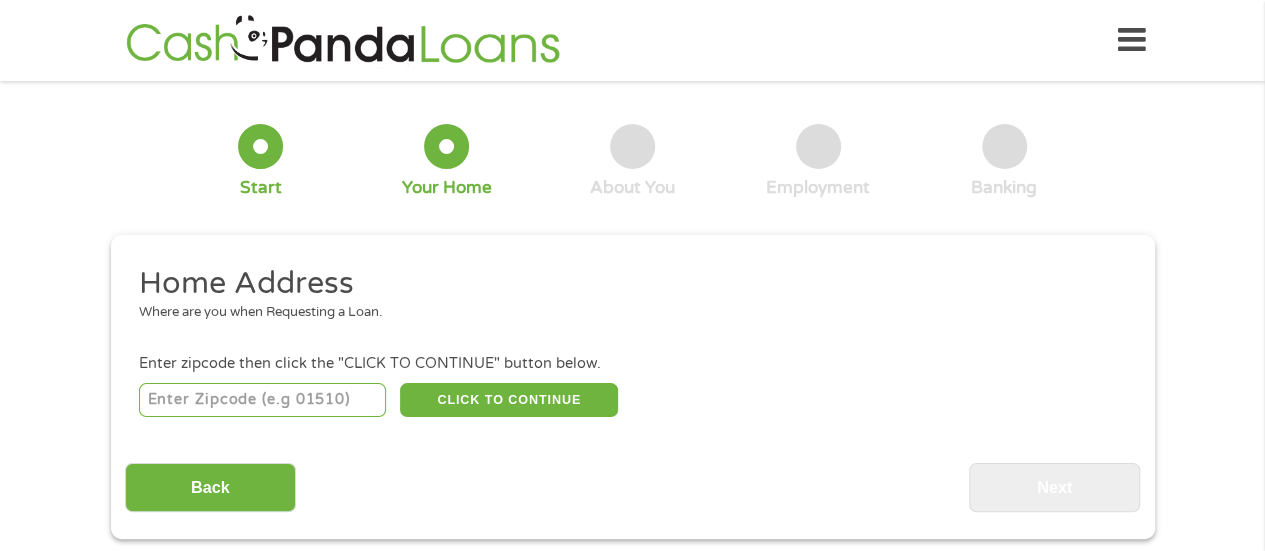 click at bounding box center (262, 400) 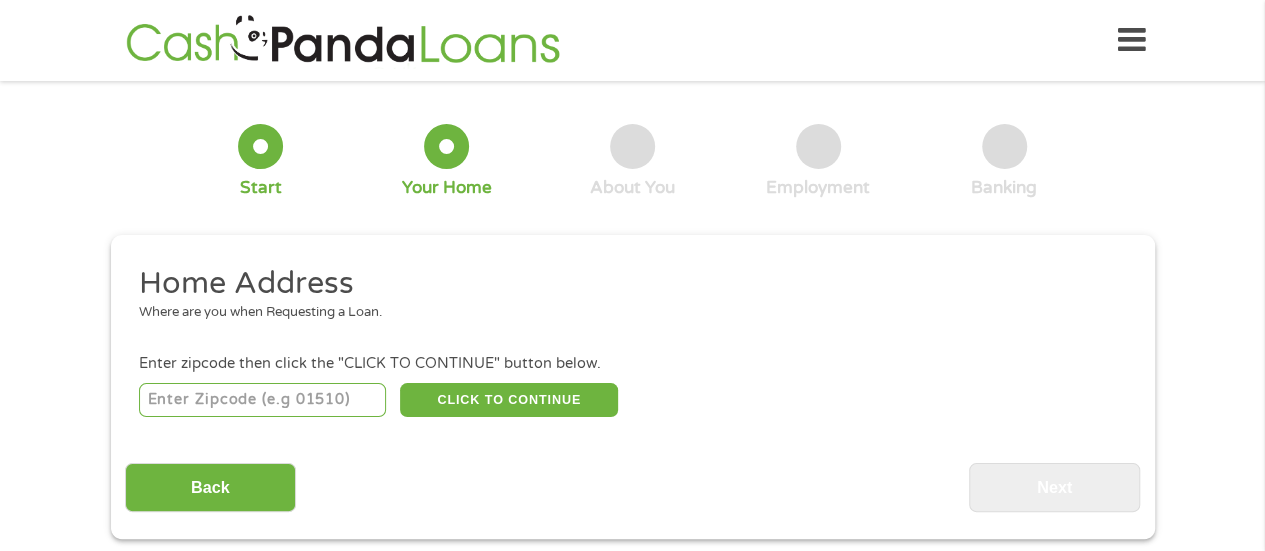 type on "34420" 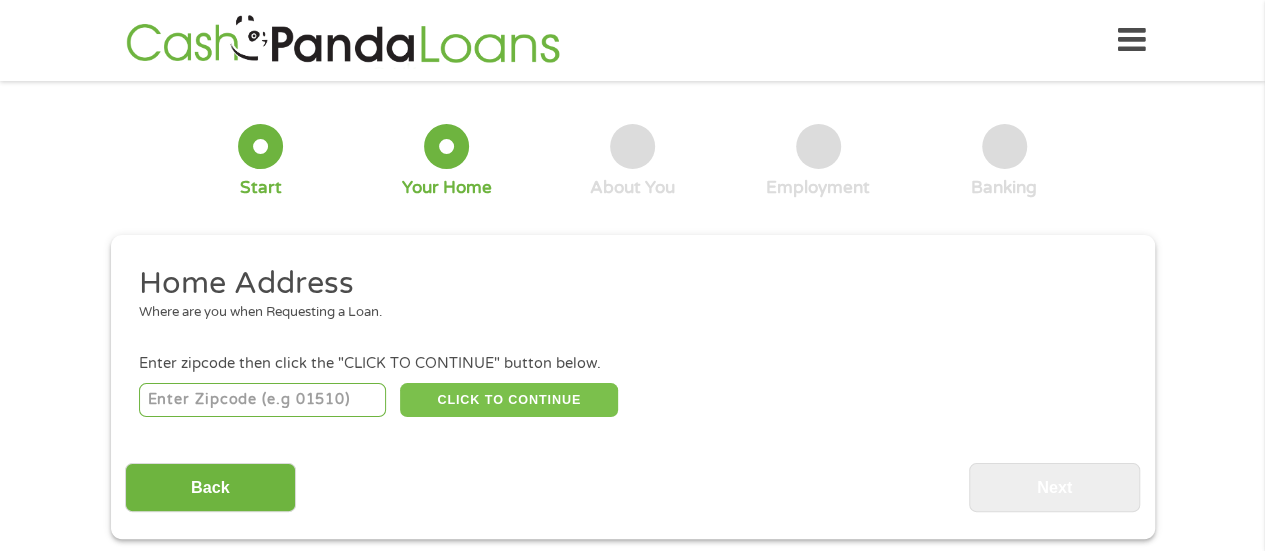 click on "CLICK TO CONTINUE" at bounding box center (509, 400) 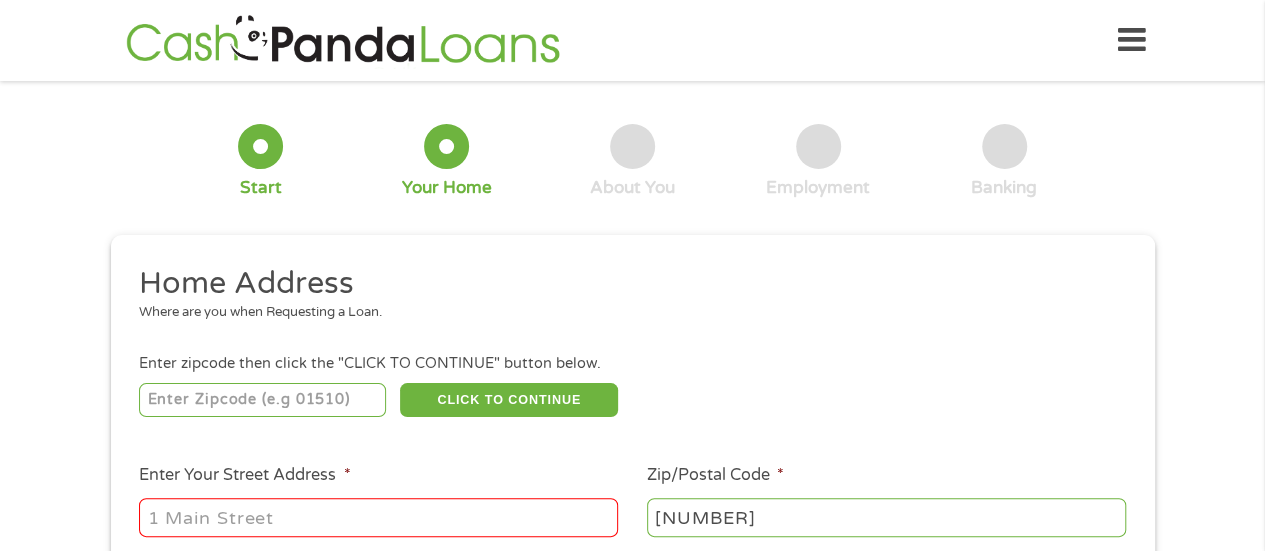 click on "Enter Your Street Address *" at bounding box center (378, 517) 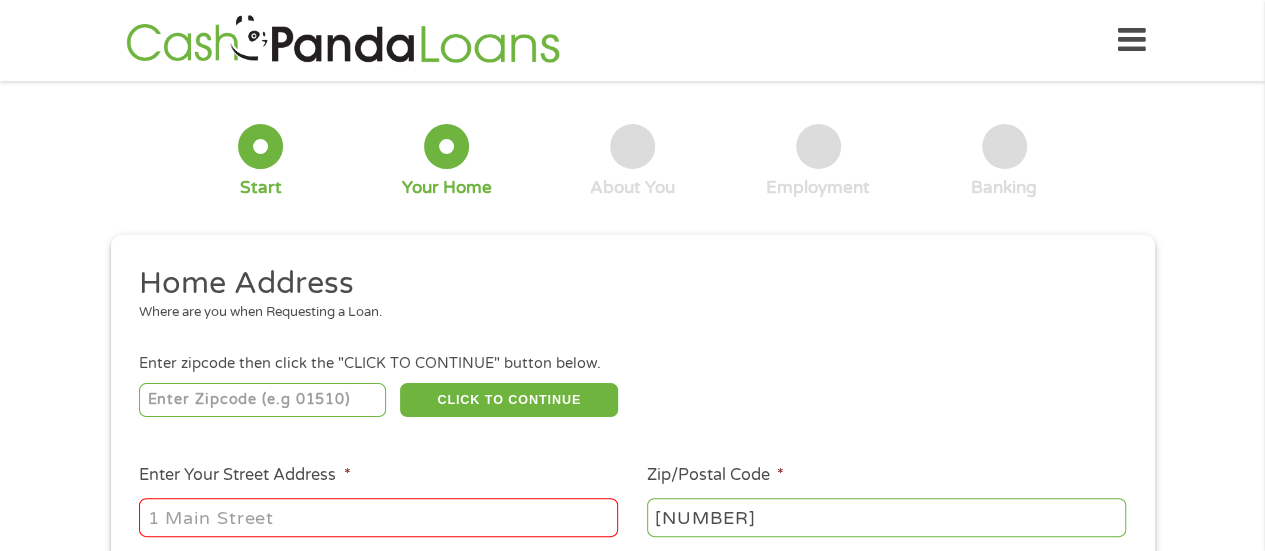 type on "13129 Southeast 49th Court" 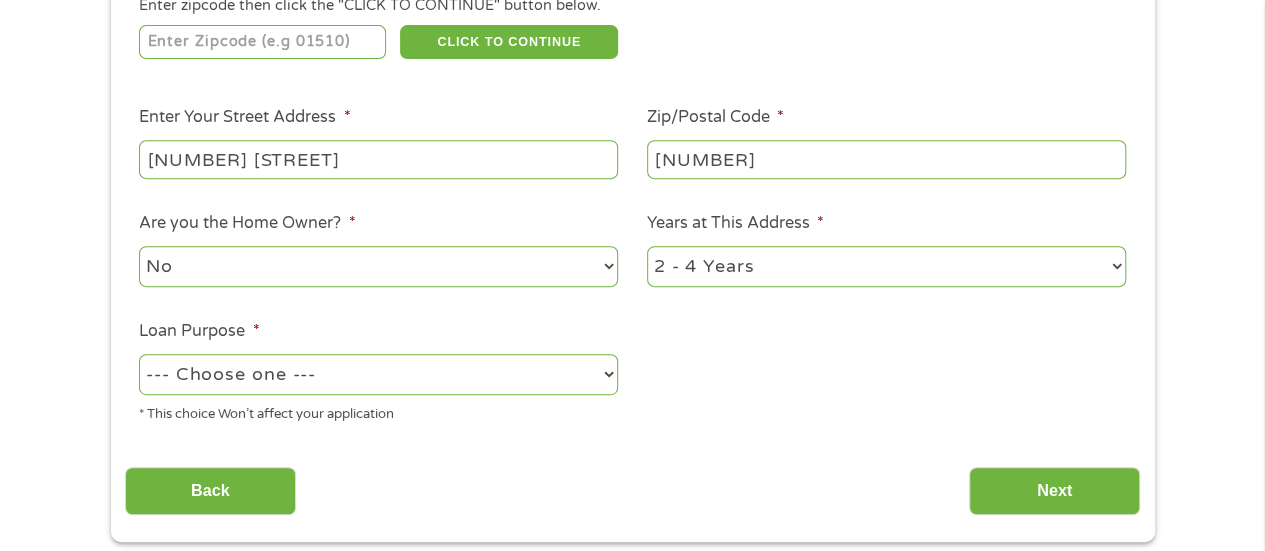 scroll, scrollTop: 364, scrollLeft: 0, axis: vertical 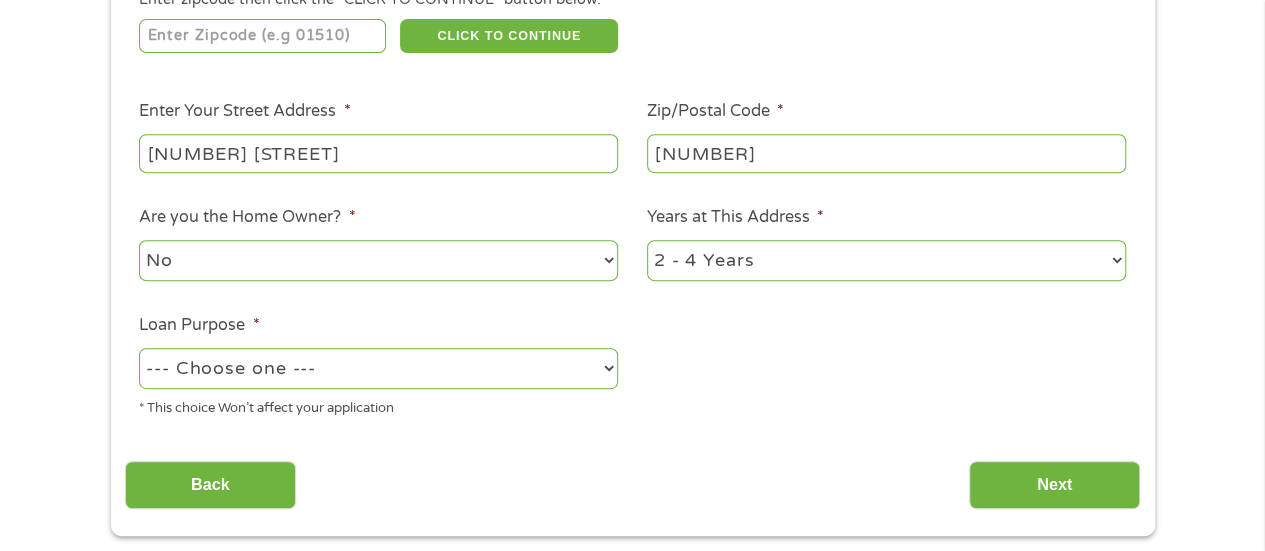 click on "No Yes" at bounding box center [378, 260] 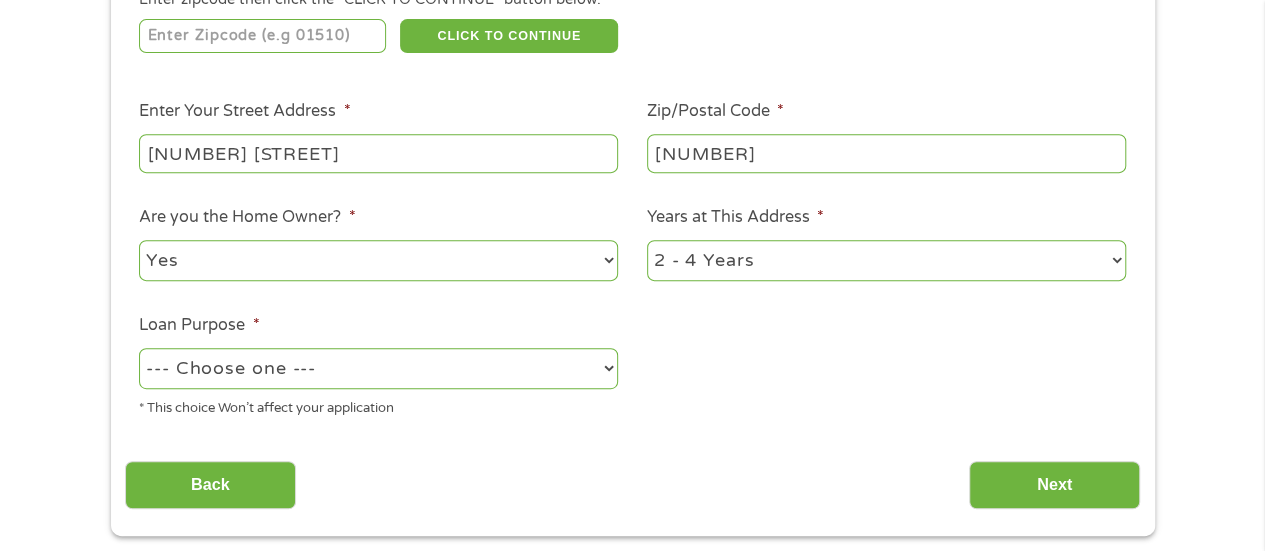 click on "No Yes" at bounding box center (378, 260) 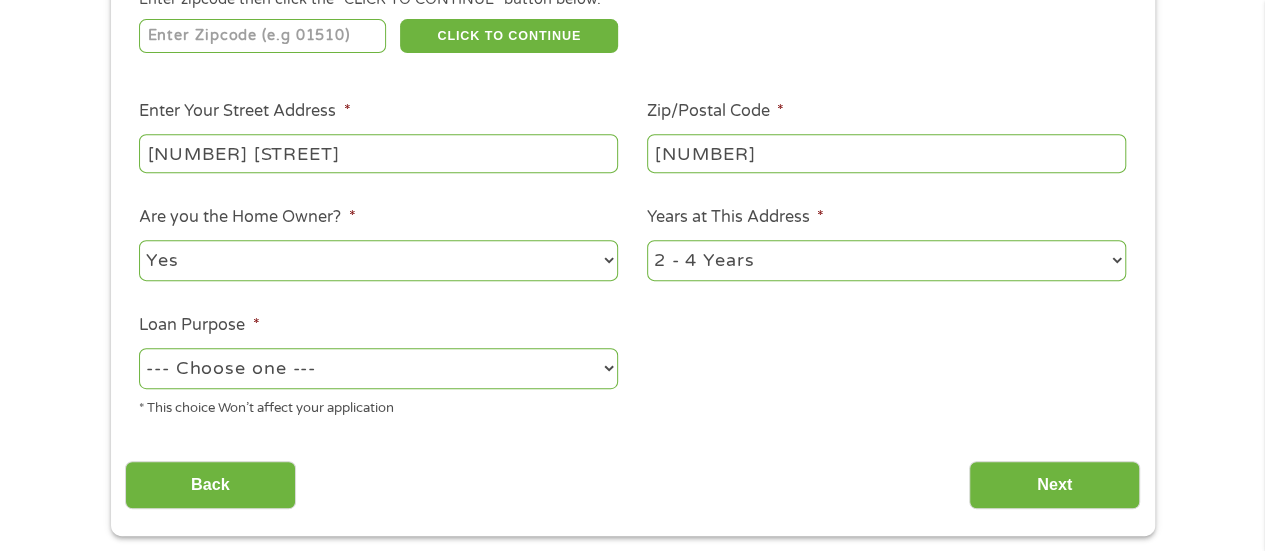 select on "60months" 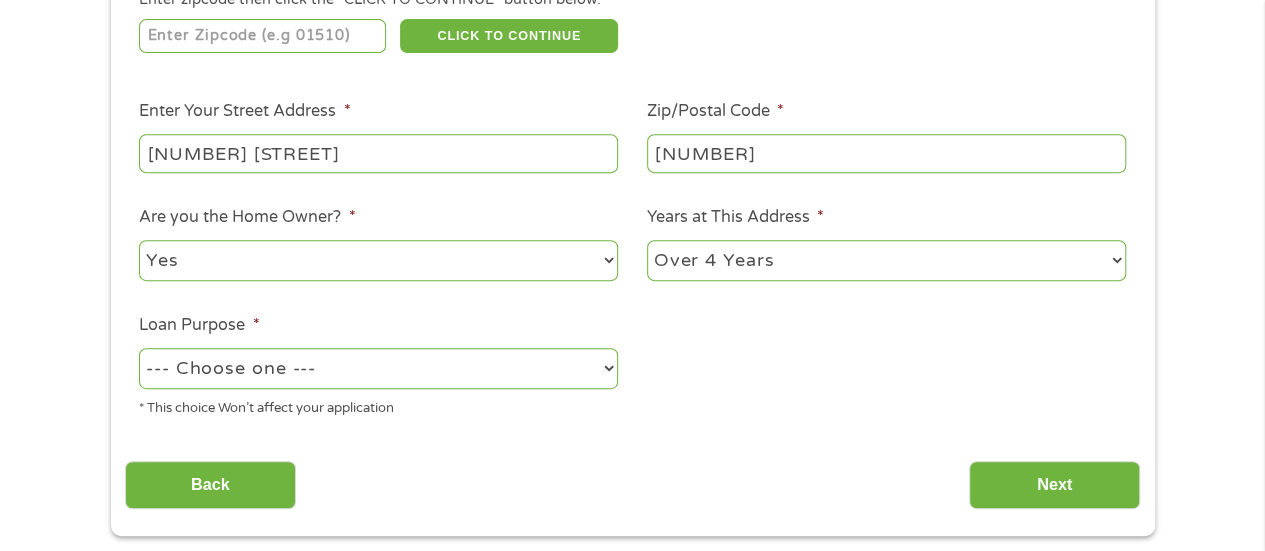 click on "1 Year or less 1 - 2 Years 2 - 4 Years Over 4 Years" at bounding box center [886, 260] 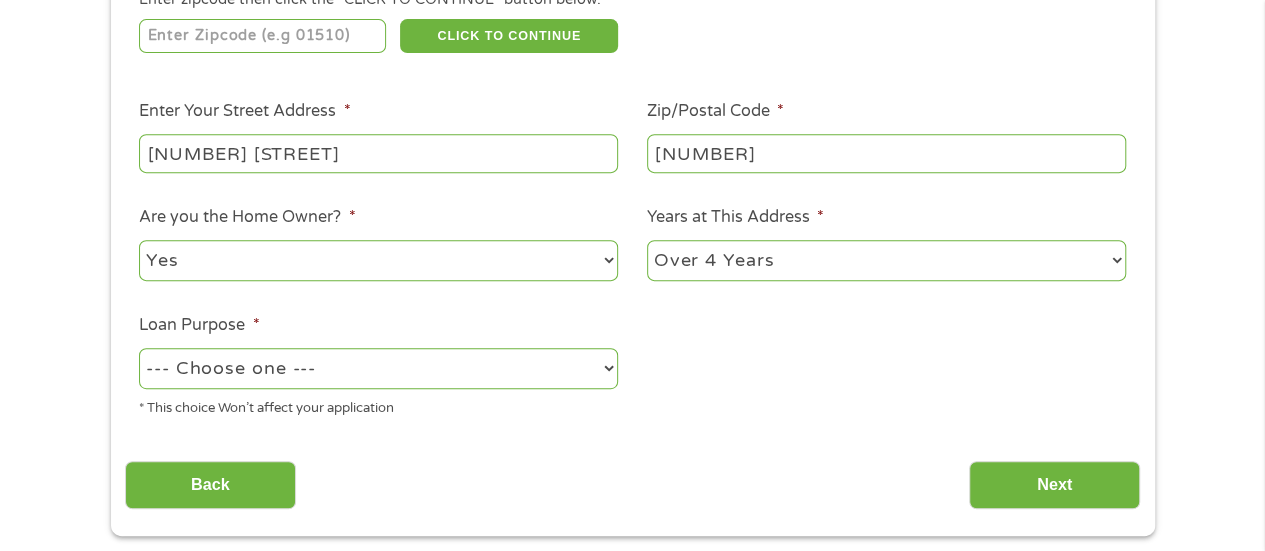 select on "shorttermcash" 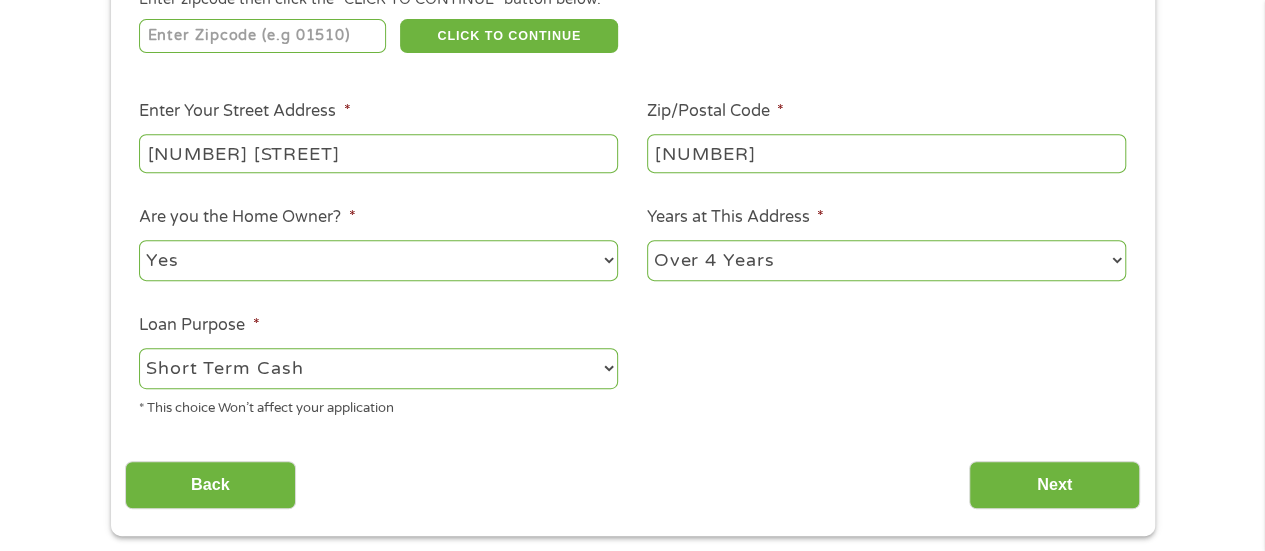 click on "--- Choose one --- Pay Bills Debt Consolidation Home Improvement Major Purchase Car Loan Short Term Cash Medical Expenses Other" at bounding box center (378, 368) 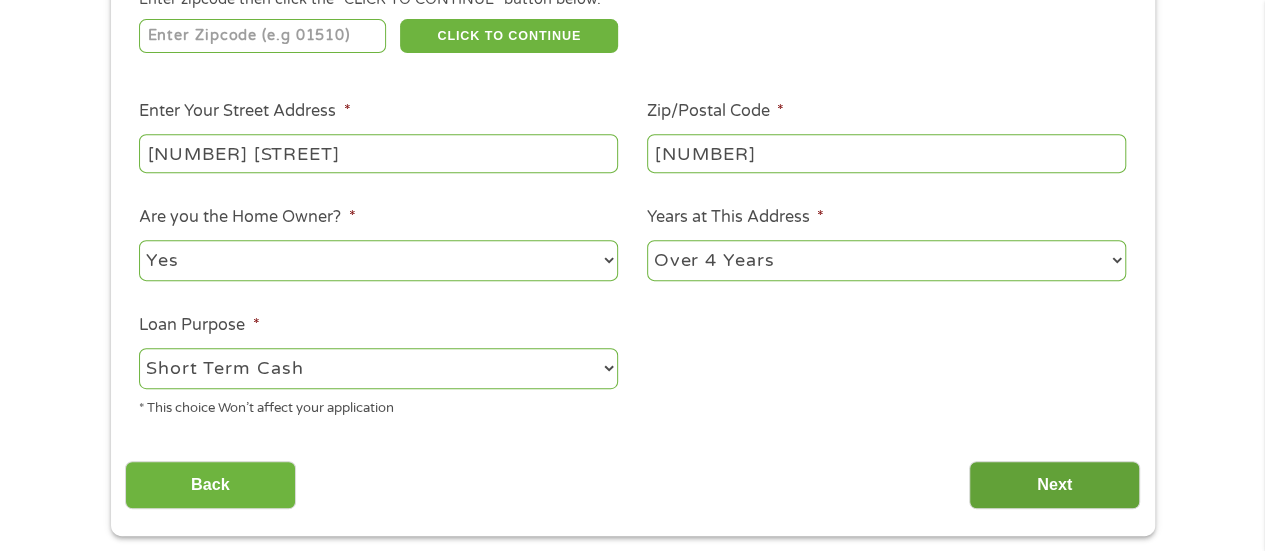 click on "Next" at bounding box center [1054, 485] 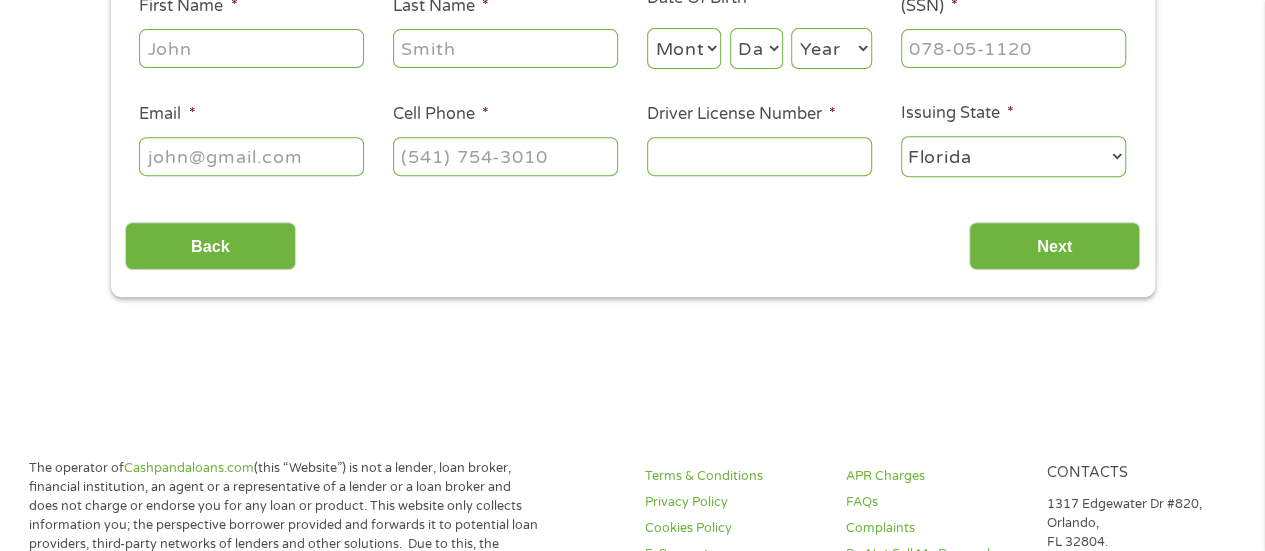 scroll, scrollTop: 122, scrollLeft: 0, axis: vertical 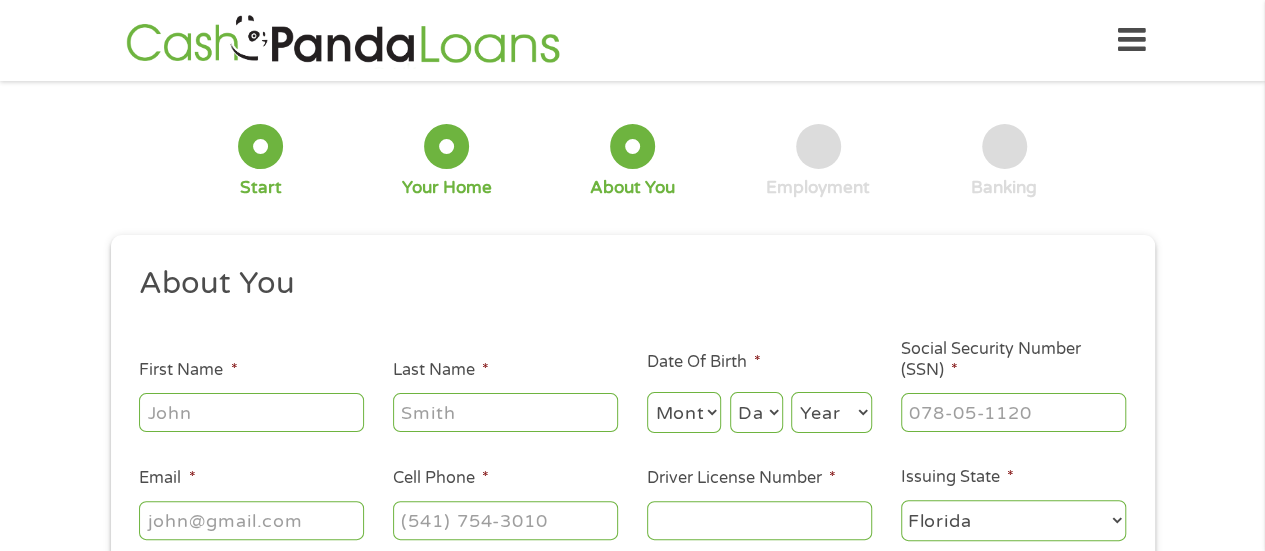 click on "First Name *" at bounding box center [251, 412] 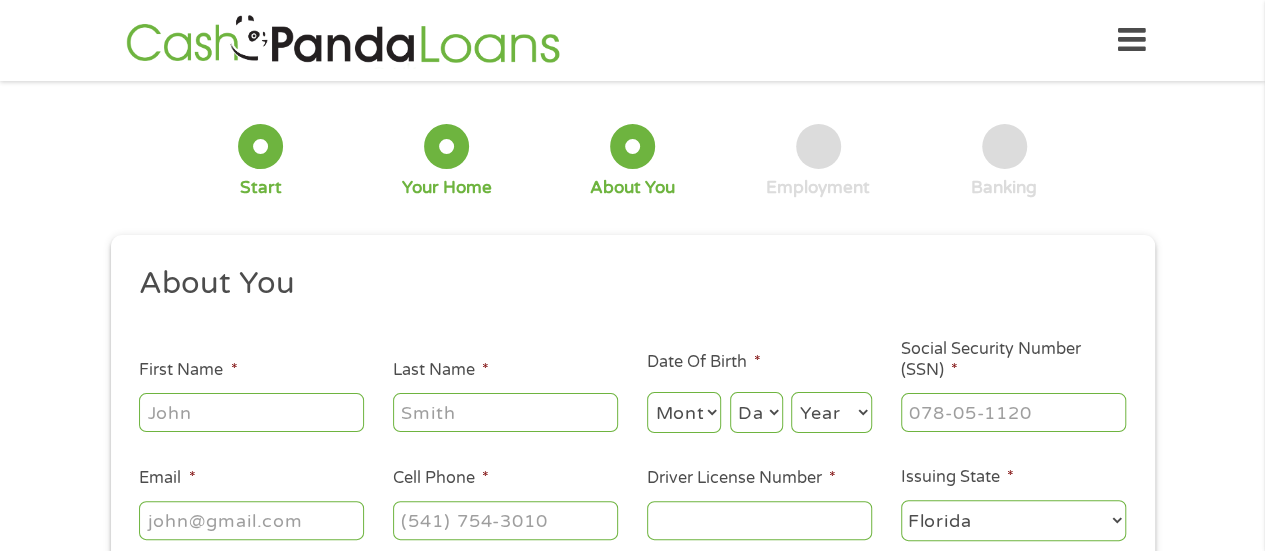 type on "Linda" 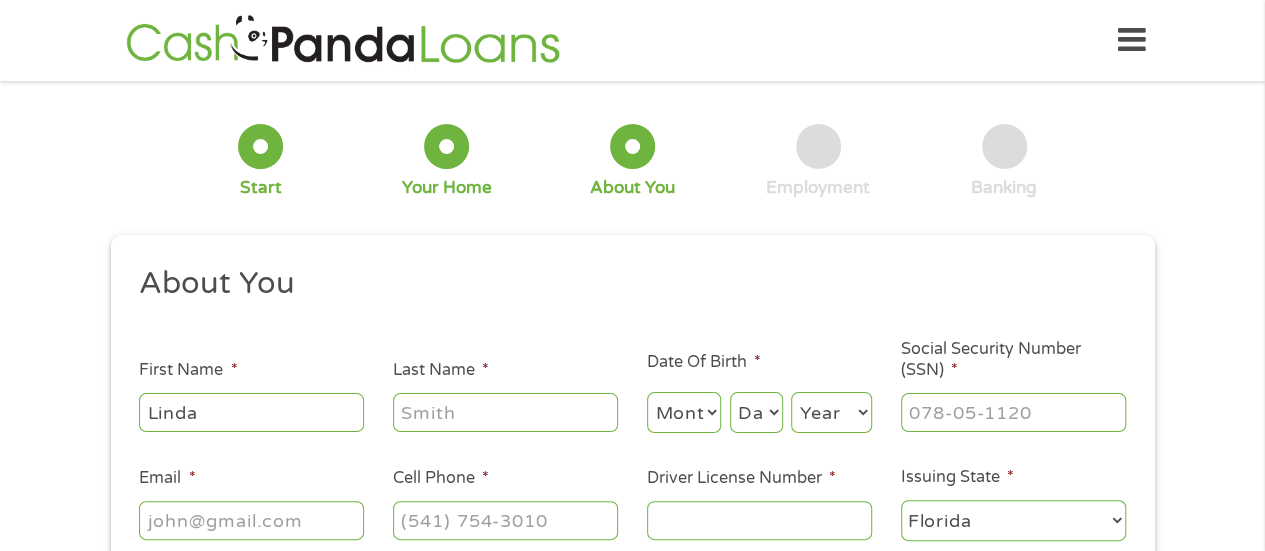 type on "[LAST]" 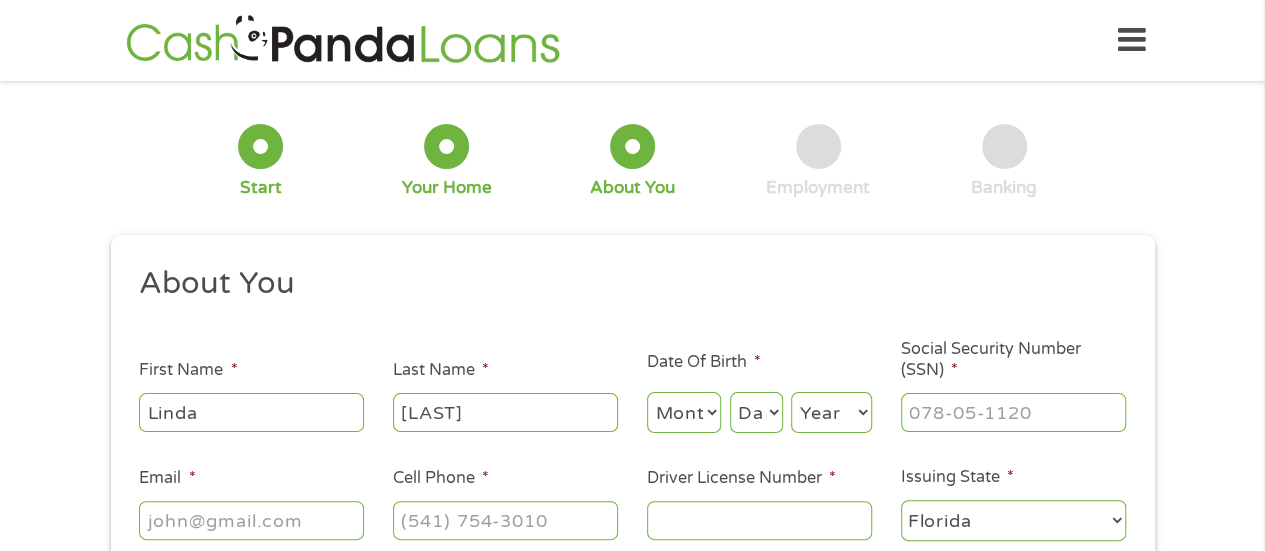 type on "lstryjak18@gmail.com" 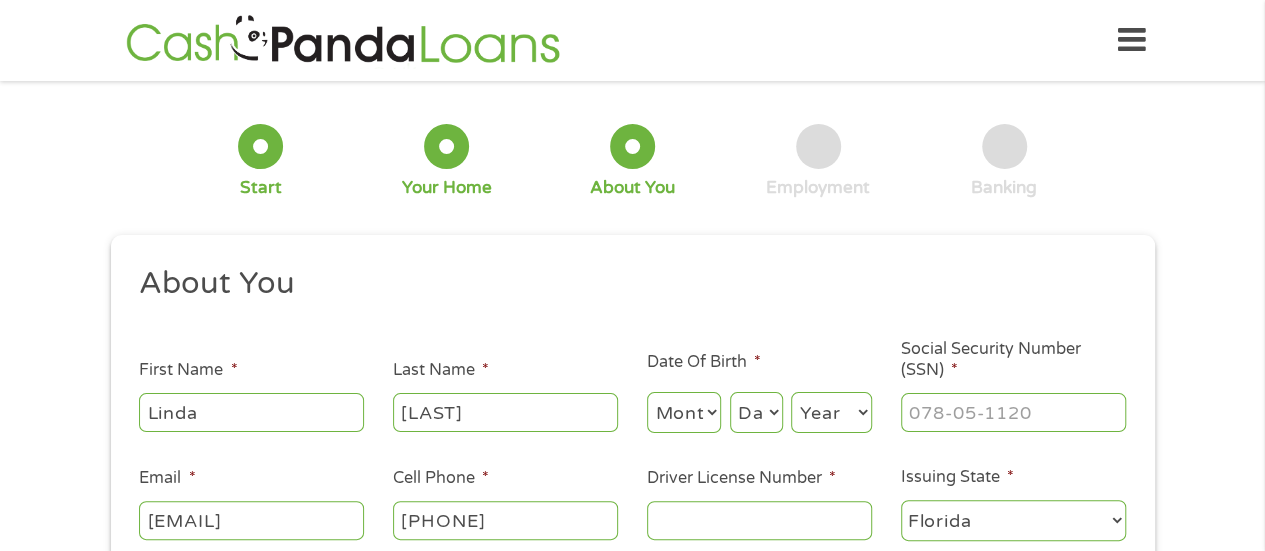type on "[PHONE]" 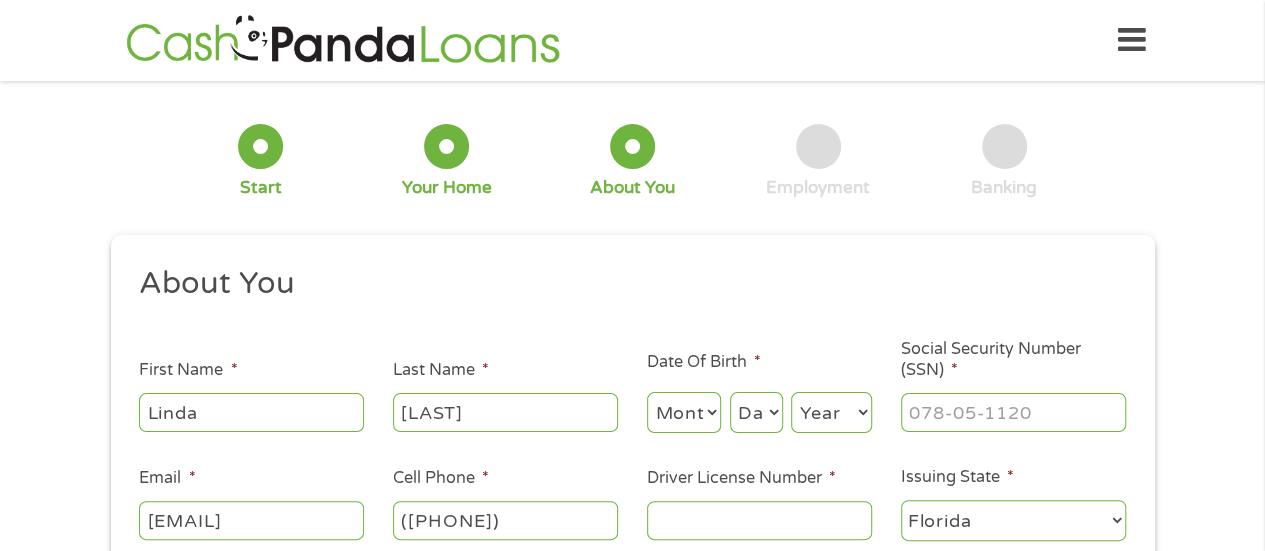 click on "Month 1 2 3 4 5 6 7 8 9 10 11 12" at bounding box center [684, 412] 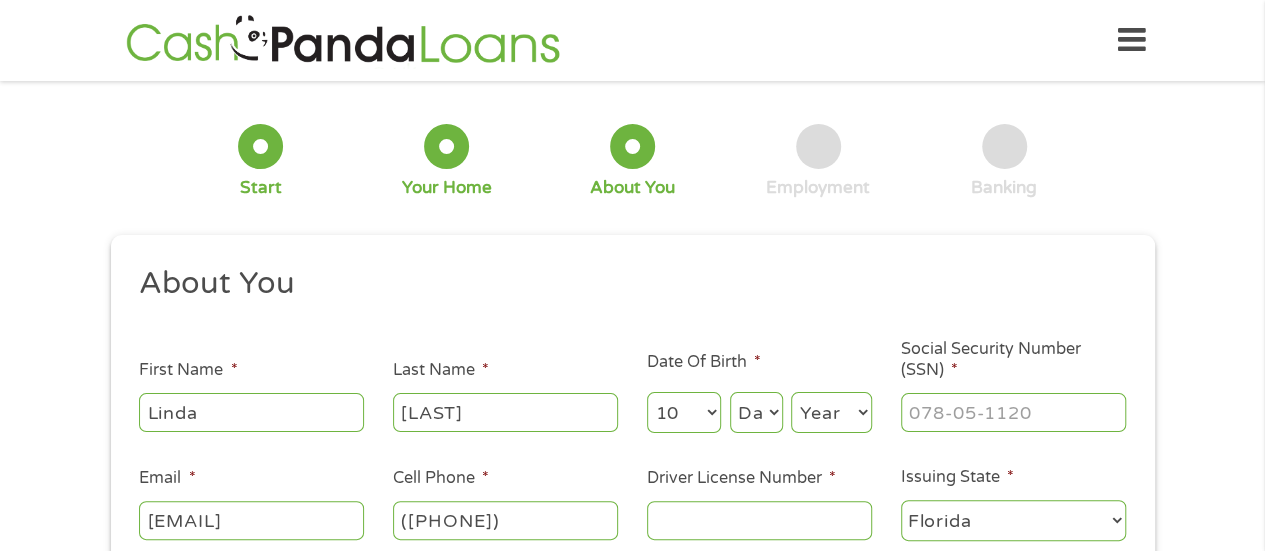 click on "Month 1 2 3 4 5 6 7 8 9 10 11 12" at bounding box center (684, 412) 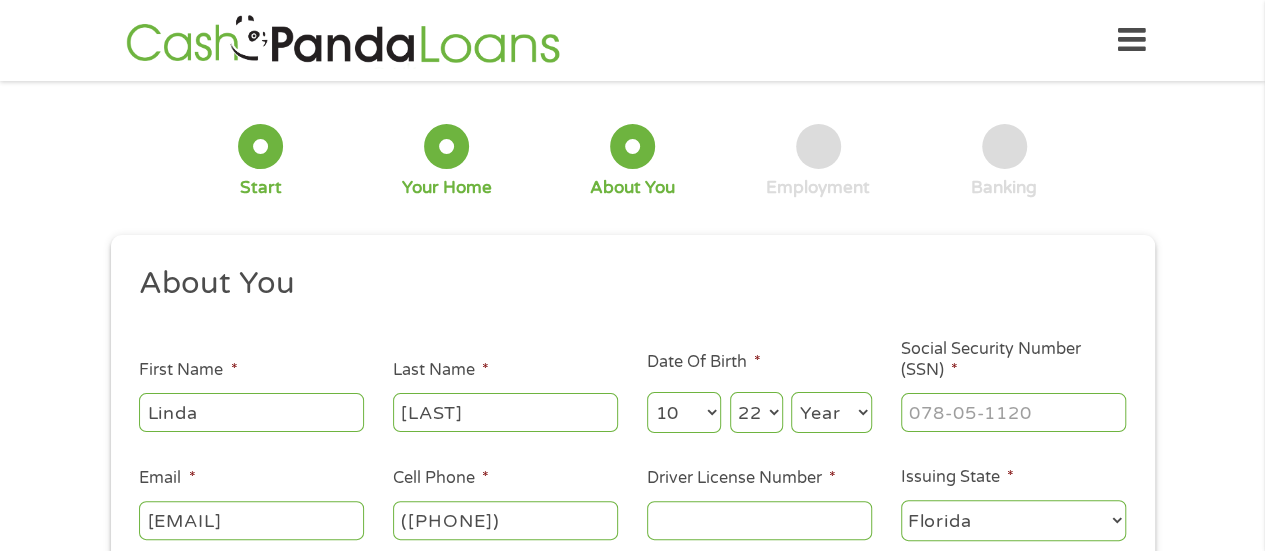 click on "Day 1 2 3 4 5 6 7 8 9 10 11 12 13 14 15 16 17 18 19 20 21 22 23 24 25 26 27 28 29 30 31" at bounding box center (756, 412) 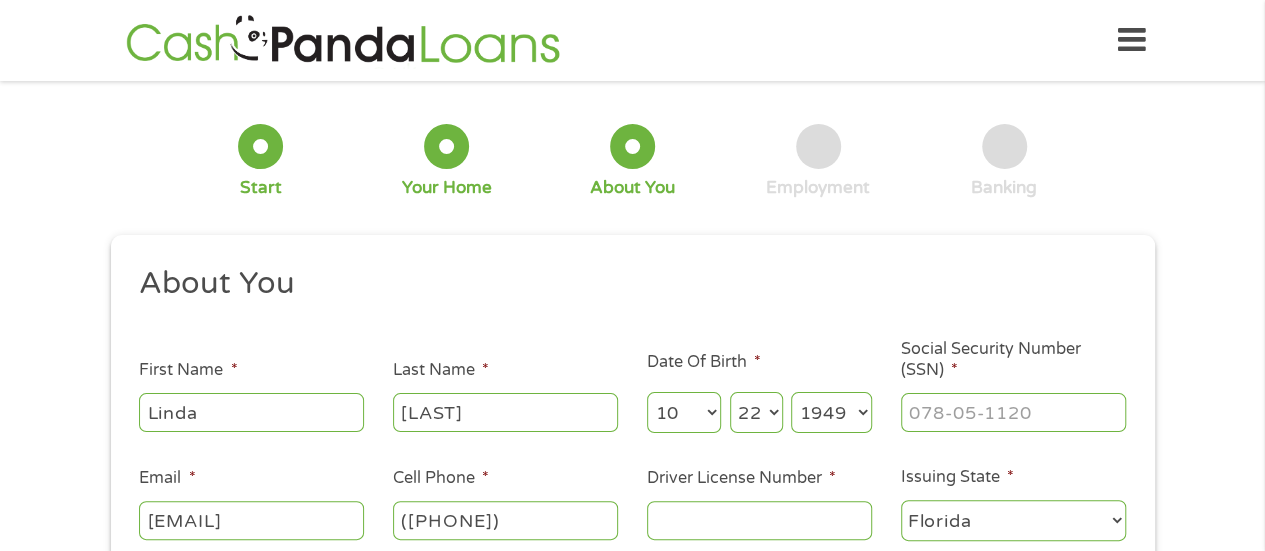 click on "Year 2007 2006 2005 2004 2003 2002 2001 2000 1999 1998 1997 1996 1995 1994 1993 1992 1991 1990 1989 1988 1987 1986 1985 1984 1983 1982 1981 1980 1979 1978 1977 1976 1975 1974 1973 1972 1971 1970 1969 1968 1967 1966 1965 1964 1963 1962 1961 1960 1959 1958 1957 1956 1955 1954 1953 1952 1951 1950 1949 1948 1947 1946 1945 1944 1943 1942 1941 1940 1939 1938 1937 1936 1935 1934 1933 1932 1931 1930 1929 1928 1927 1926 1925 1924 1923 1922 1921 1920" at bounding box center (831, 412) 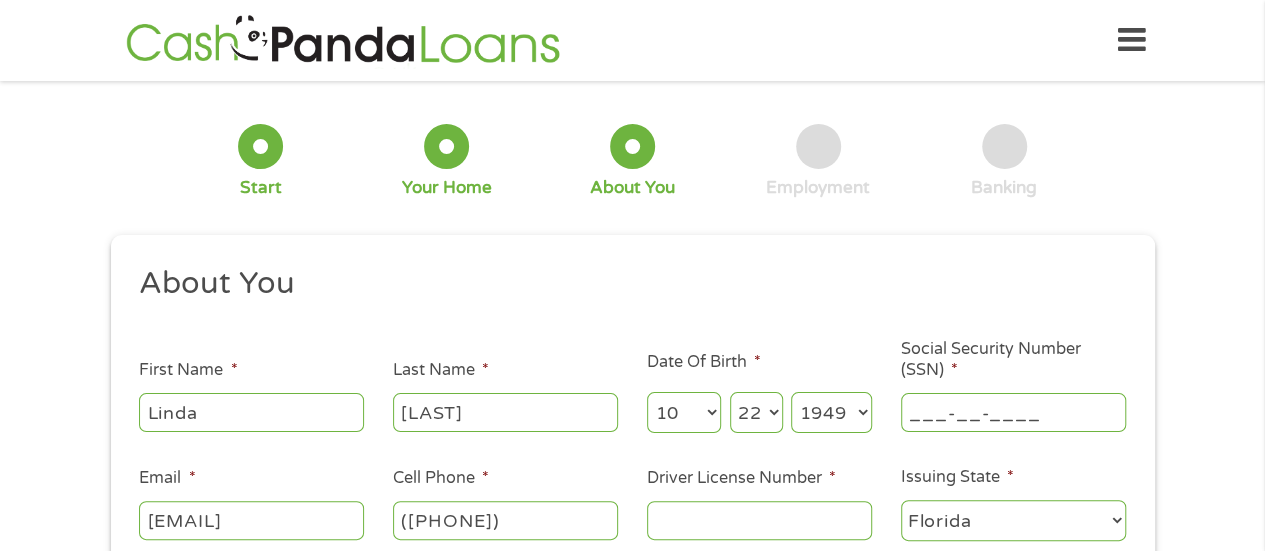 click on "___-__-____" at bounding box center (1013, 412) 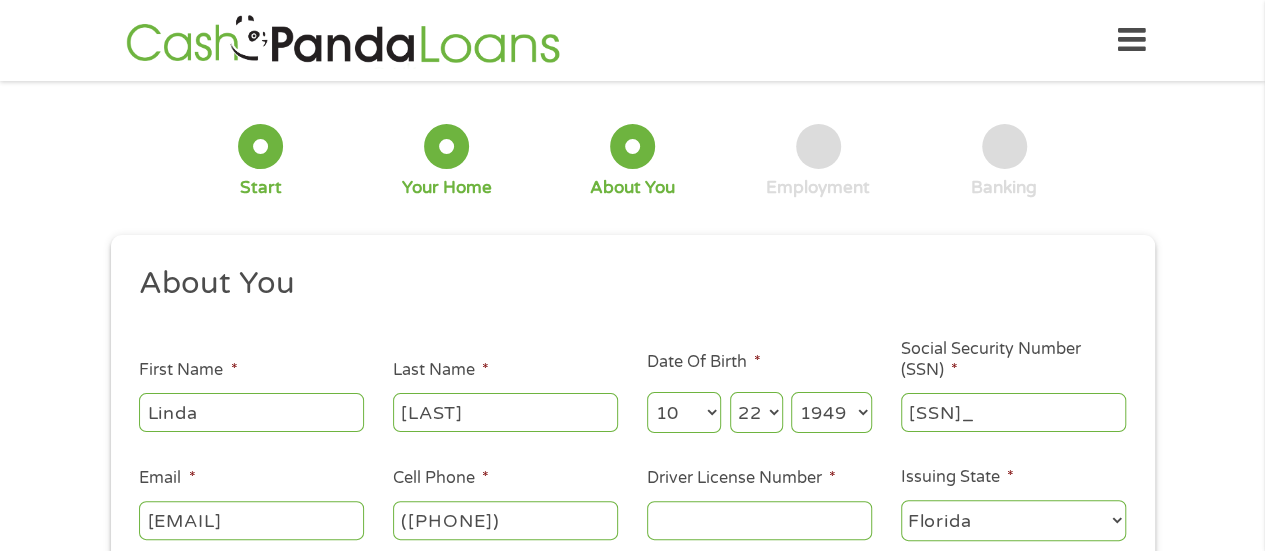 type on "[PHONE]" 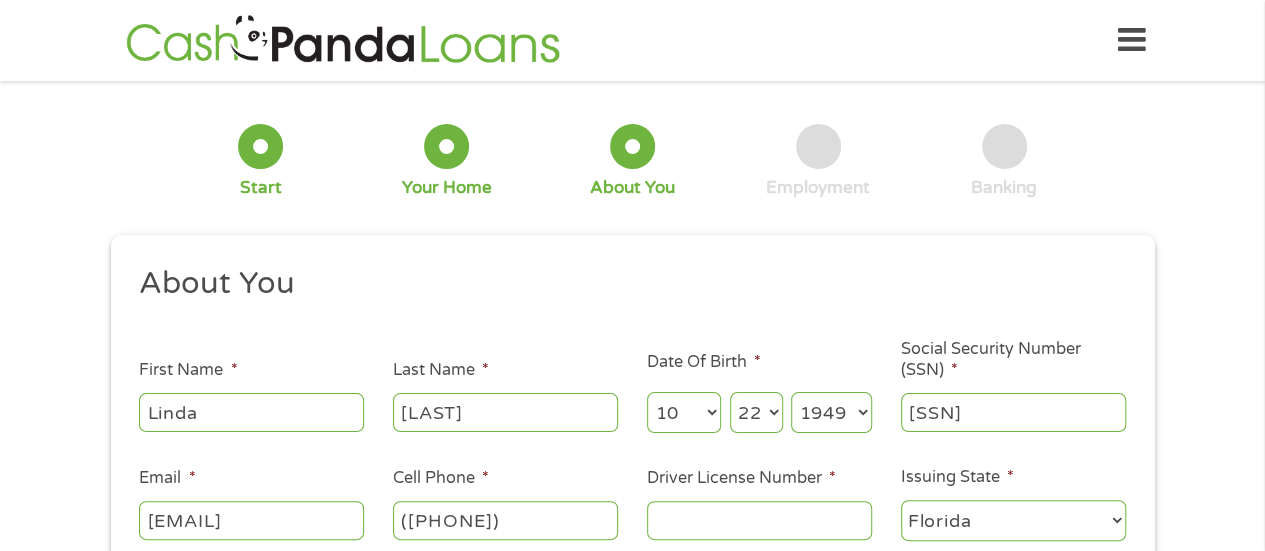 click on "Driver License Number *" at bounding box center (759, 520) 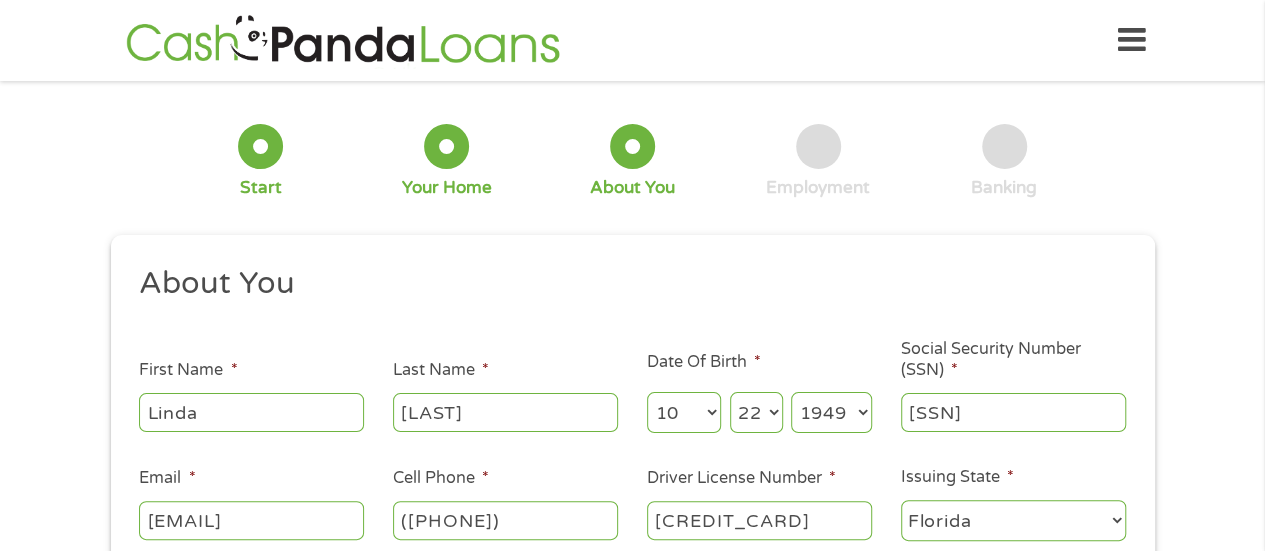 scroll, scrollTop: 23, scrollLeft: 0, axis: vertical 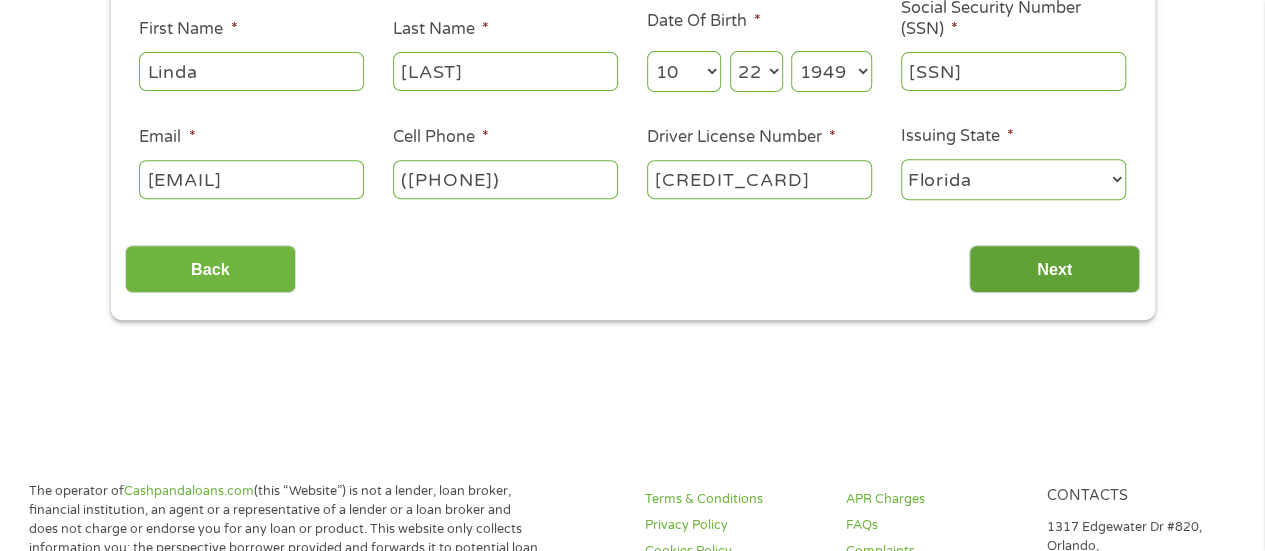 type on "S362533498820" 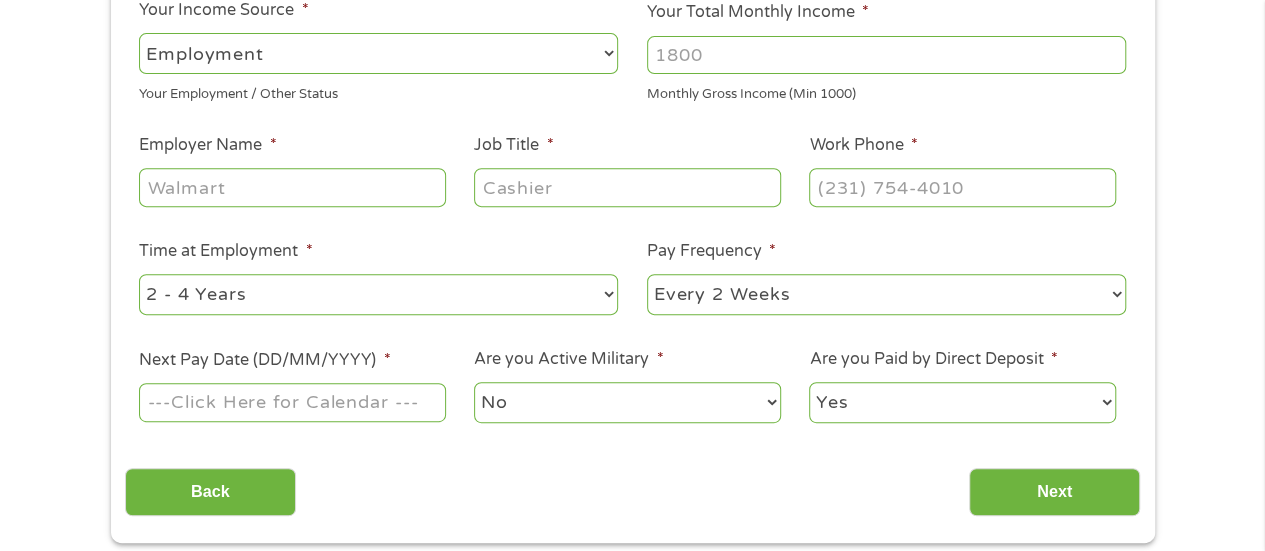 scroll, scrollTop: 8, scrollLeft: 8, axis: both 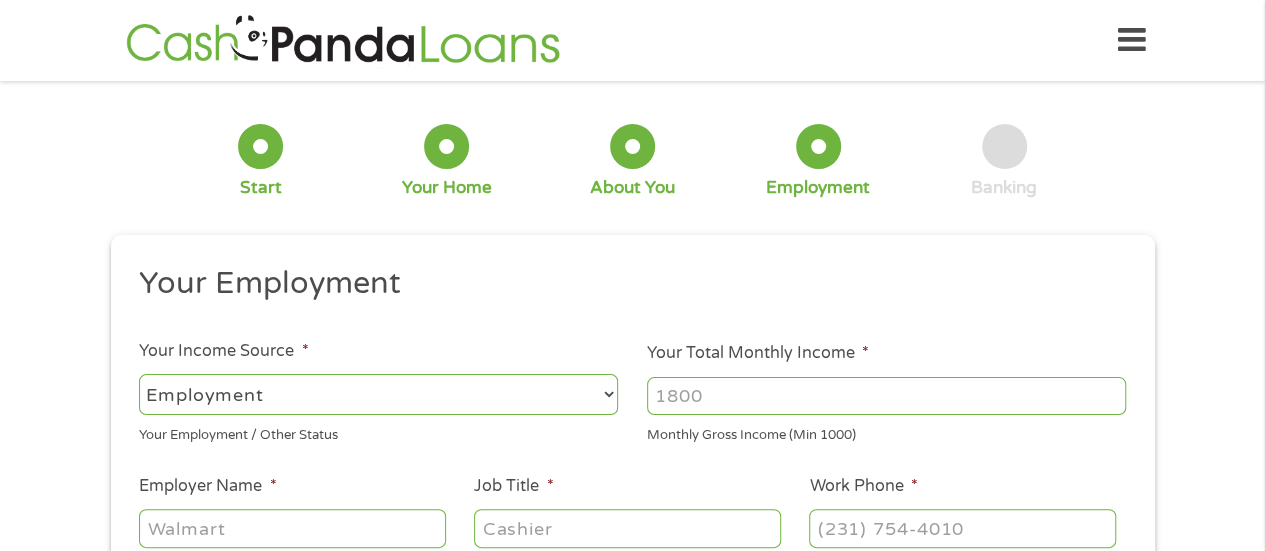 click on "--- Choose one --- Employment Self Employed Benefits" at bounding box center (378, 394) 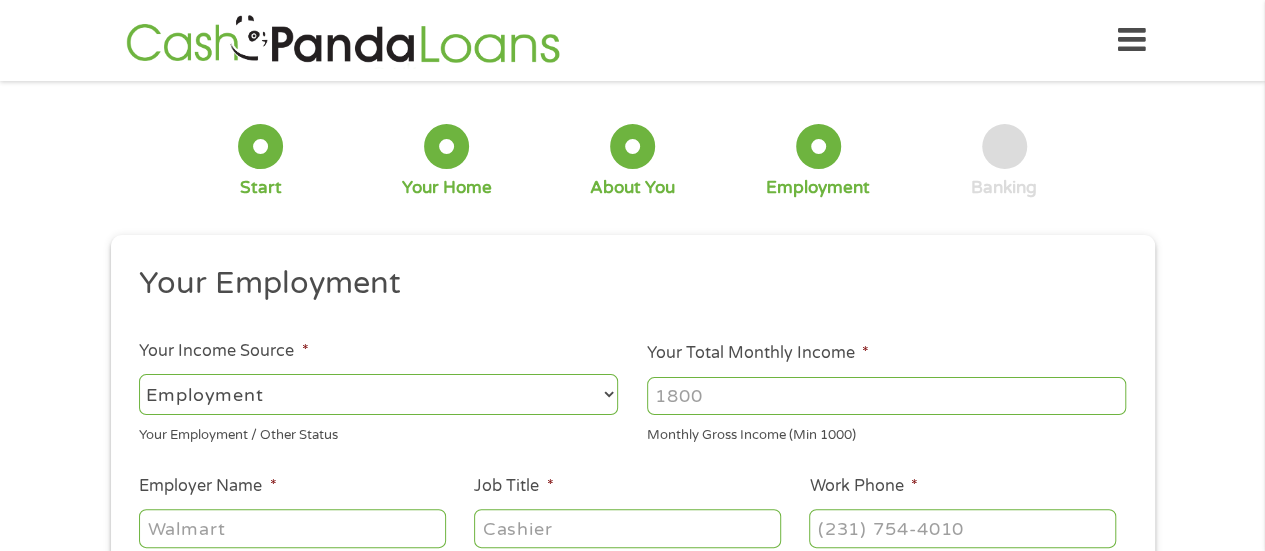 select on "benefits" 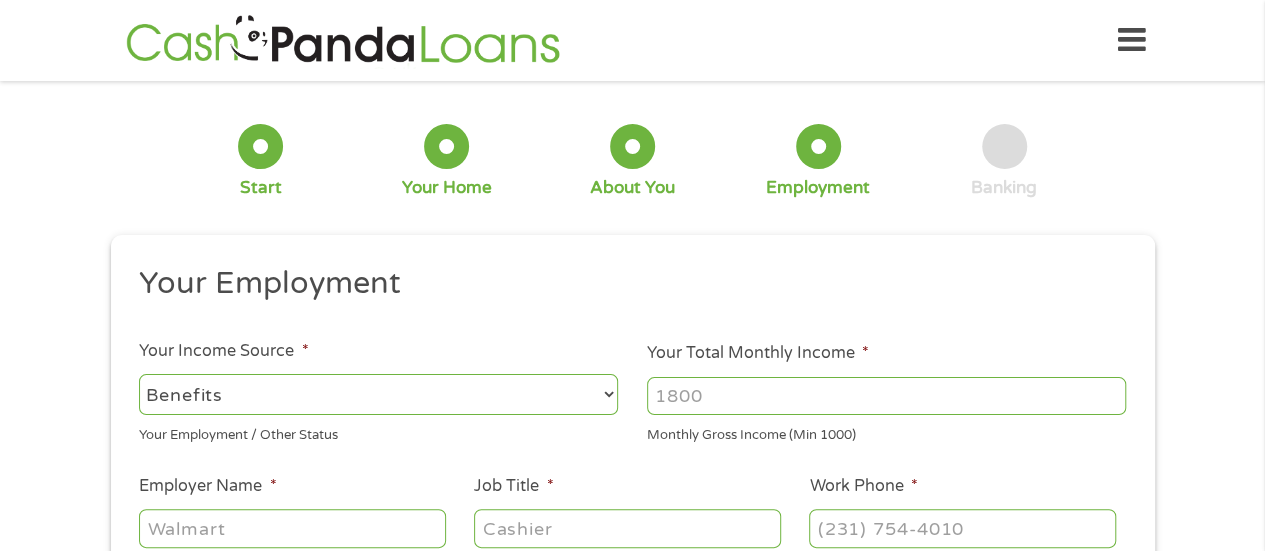 click on "--- Choose one --- Employment Self Employed Benefits" at bounding box center [378, 394] 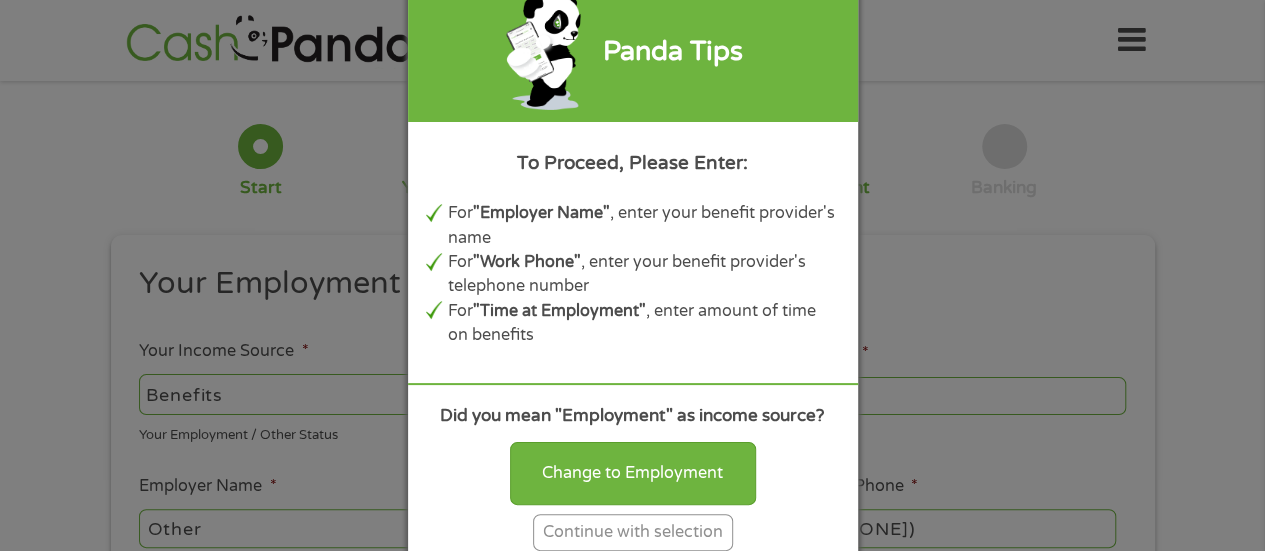 click on "Panda Tips To Proceed, Please Enter: For  "Employer Name" , enter your benefit provider's name For  "Work Phone" , enter your benefit provider's telephone number For  "Time at Employment" , enter amount of time on benefits Did you mean "Employment" as income source? Change to Employment Continue with selection" at bounding box center (632, 275) 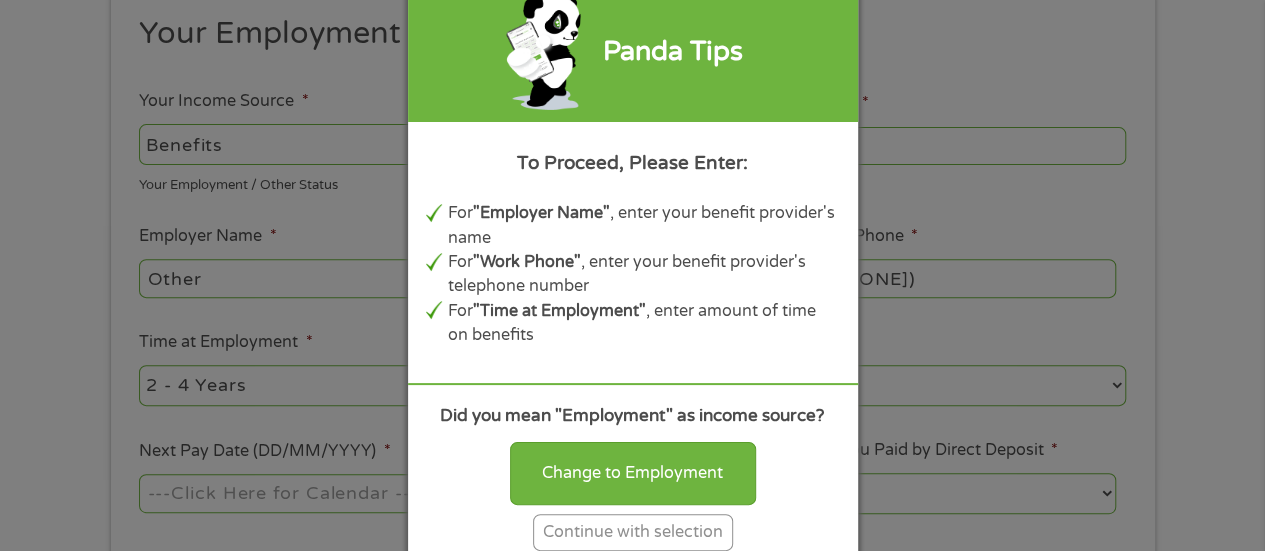 scroll, scrollTop: 256, scrollLeft: 0, axis: vertical 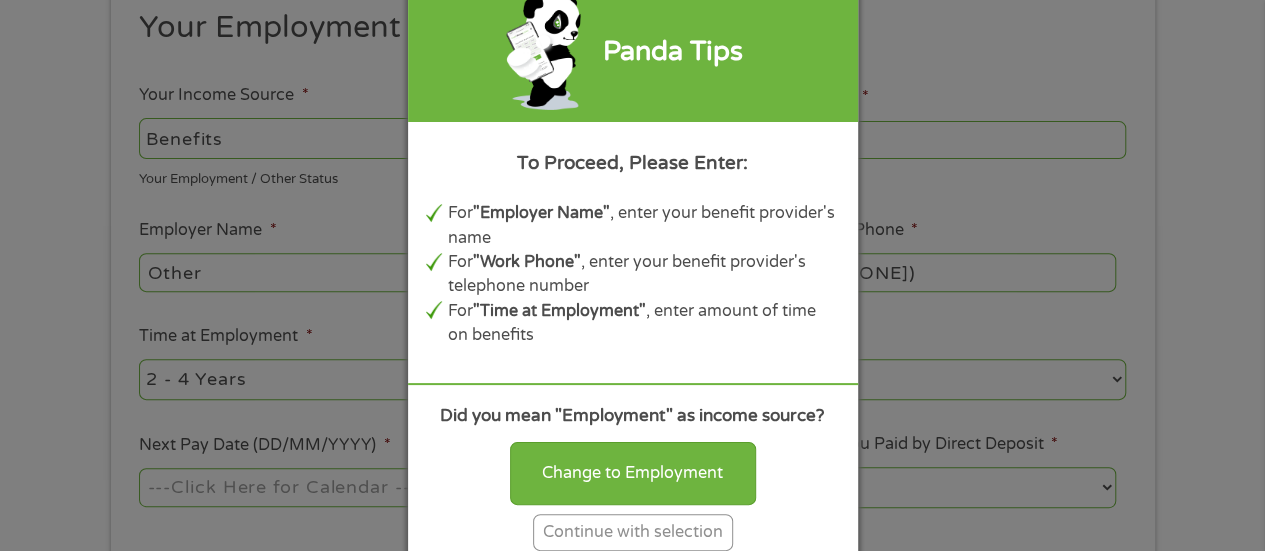 click on "Panda Tips To Proceed, Please Enter: For  "Employer Name" , enter your benefit provider's name For  "Work Phone" , enter your benefit provider's telephone number For  "Time at Employment" , enter amount of time on benefits Did you mean "Employment" as income source? Change to Employment Continue with selection" at bounding box center (632, 275) 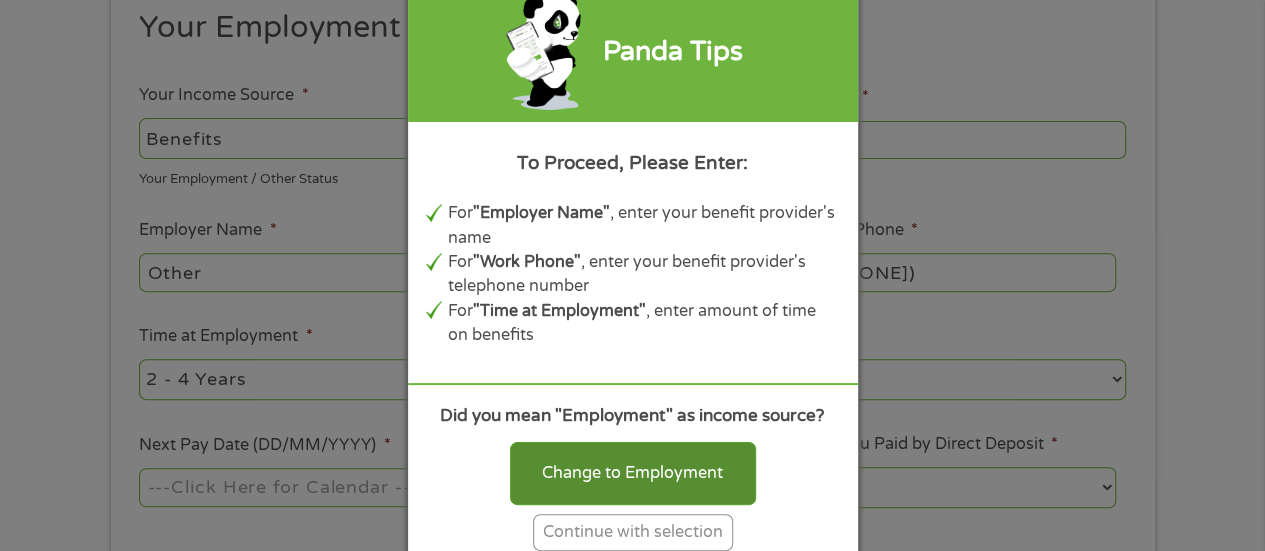 click on "Change to Employment" at bounding box center (633, 473) 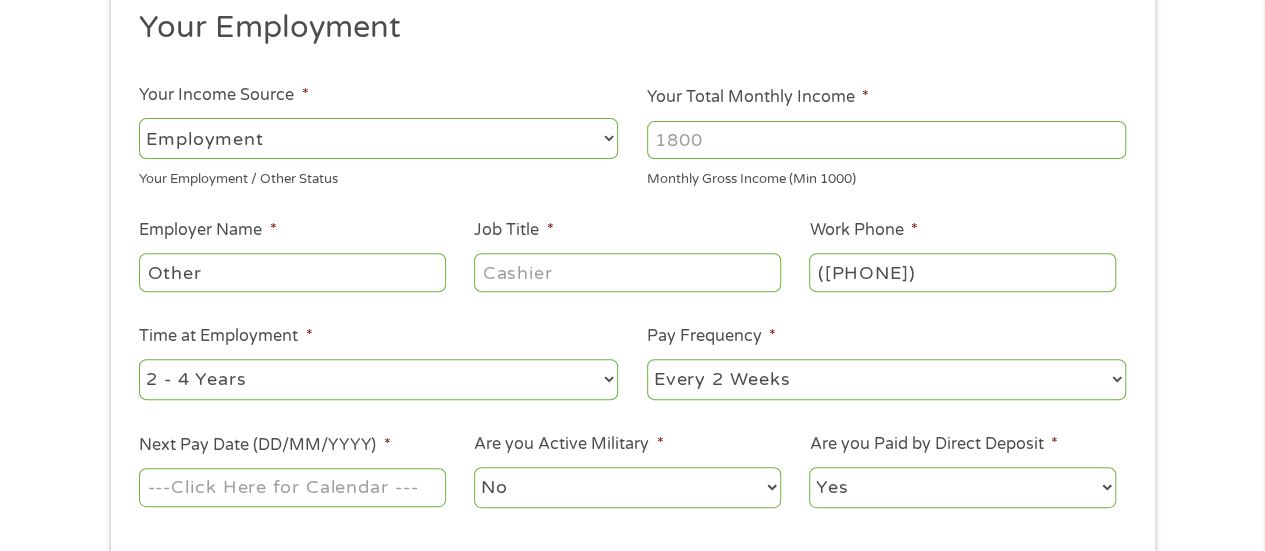 click on "Your Total Monthly Income *" at bounding box center (886, 140) 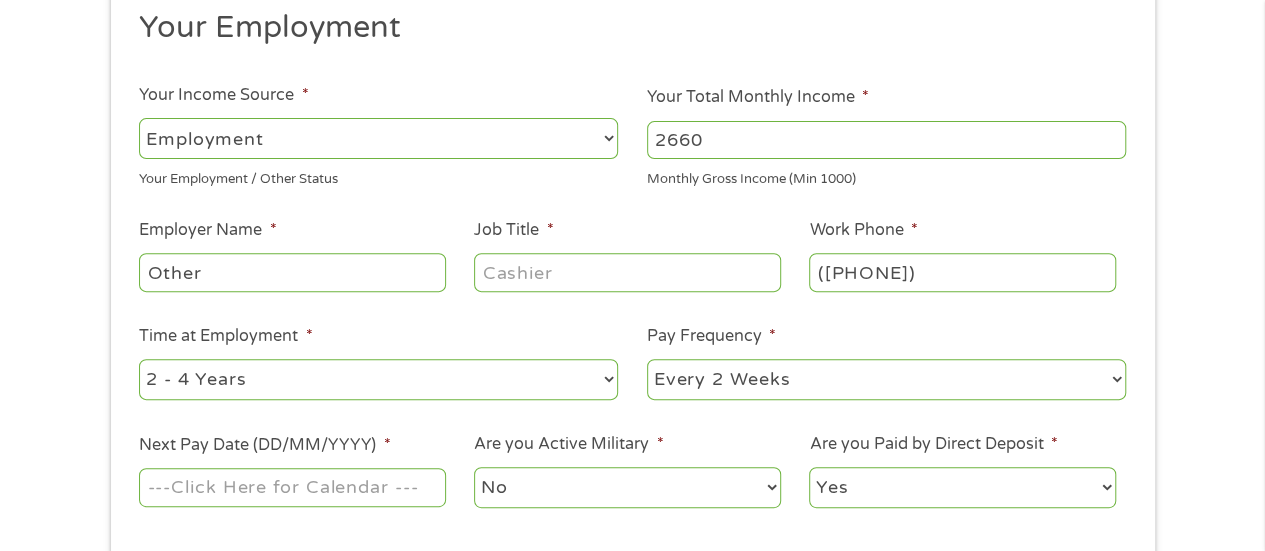 type on "2660" 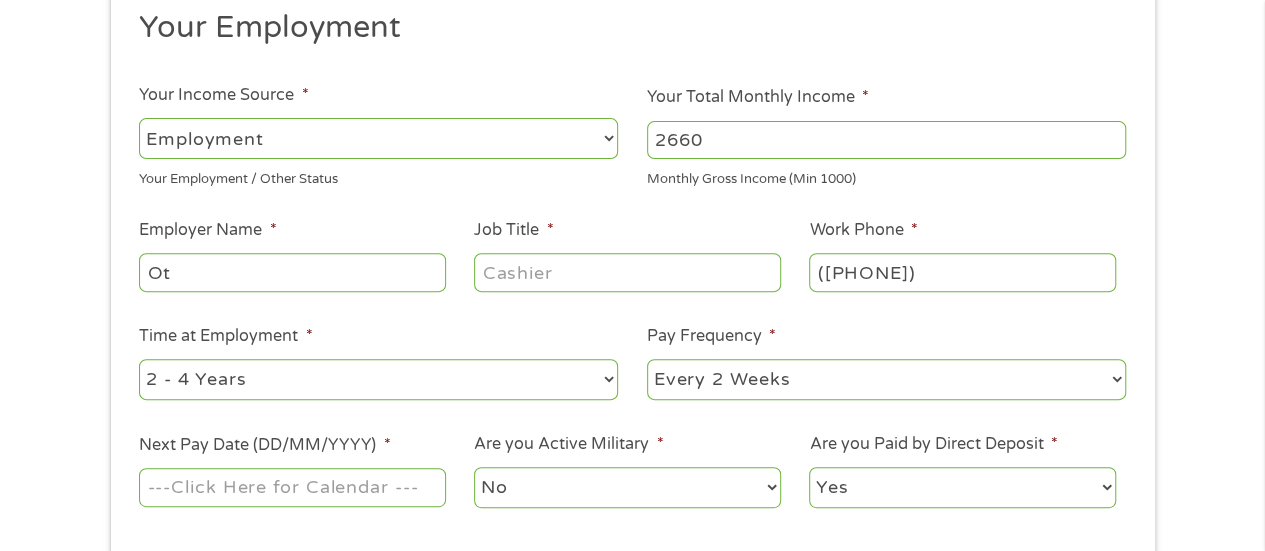 type on "O" 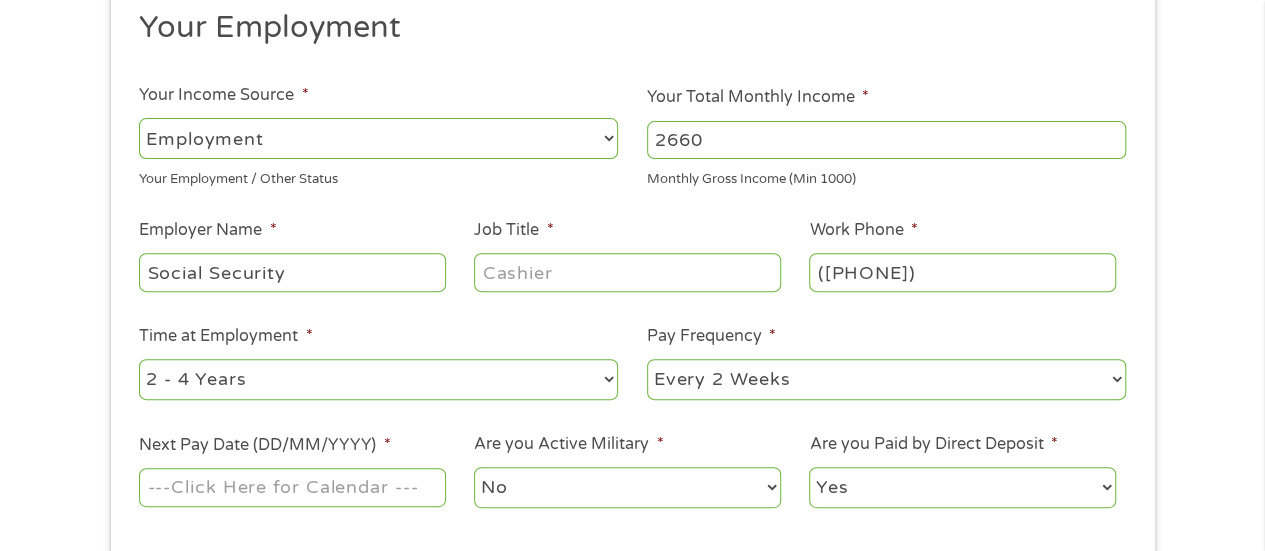 type on "Social Security" 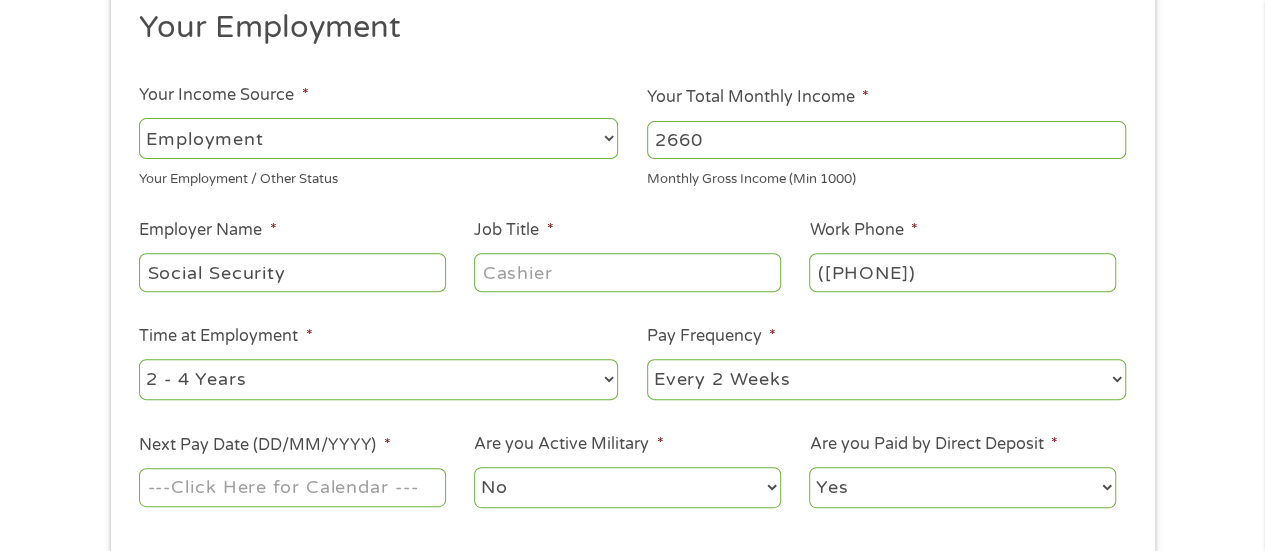 click on "--- Choose one --- 1 Year or less 1 - 2 Years 2 - 4 Years Over 4 Years" at bounding box center (378, 379) 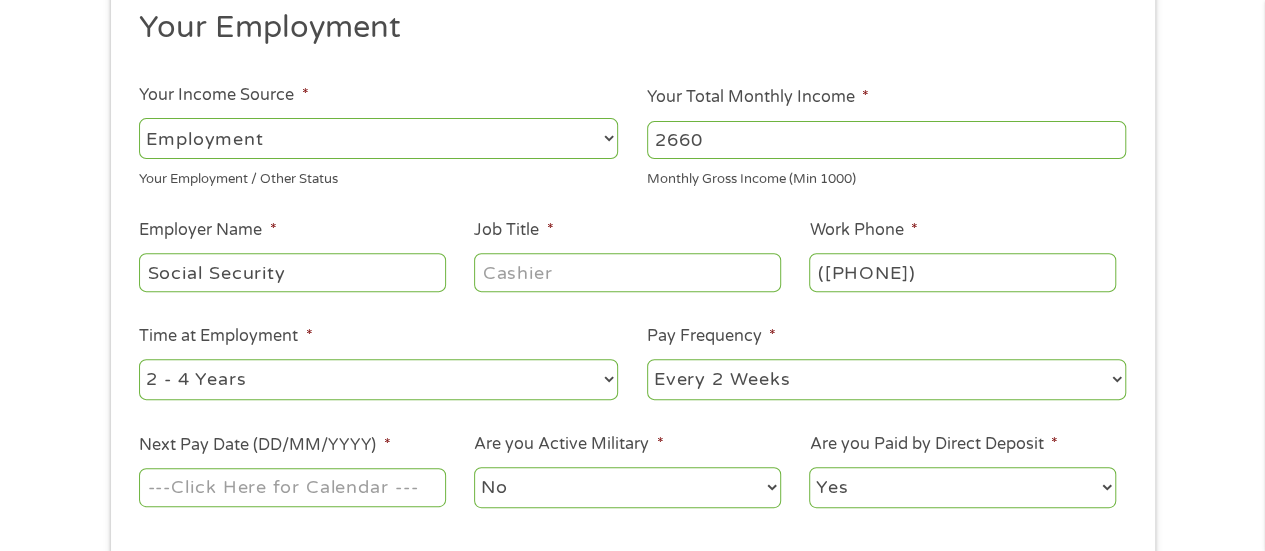 select on "60months" 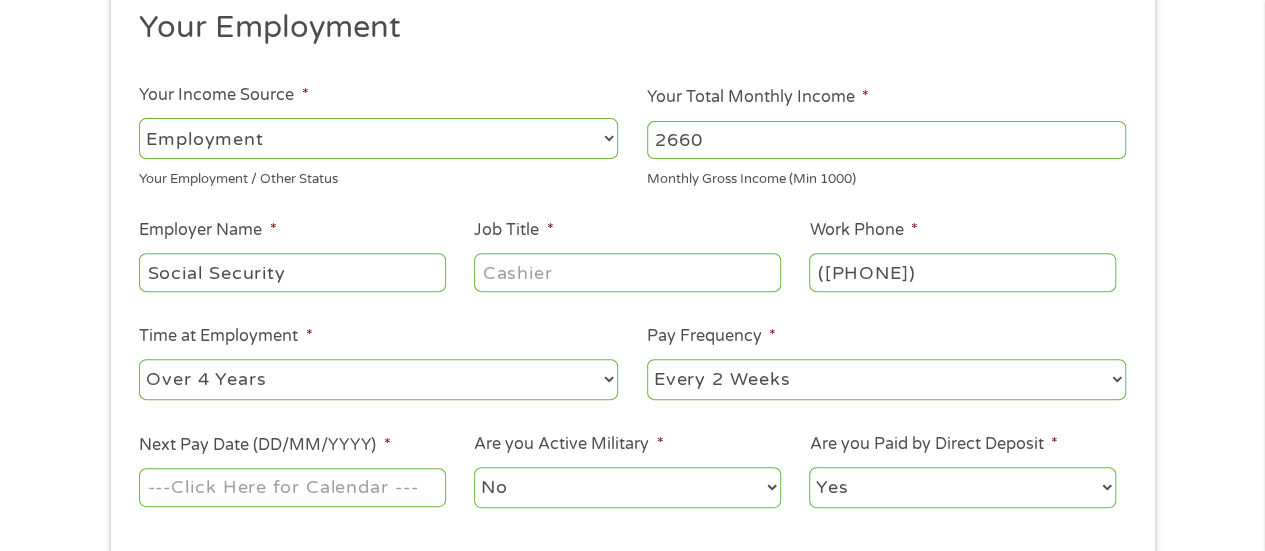 click on "--- Choose one --- 1 Year or less 1 - 2 Years 2 - 4 Years Over 4 Years" at bounding box center (378, 379) 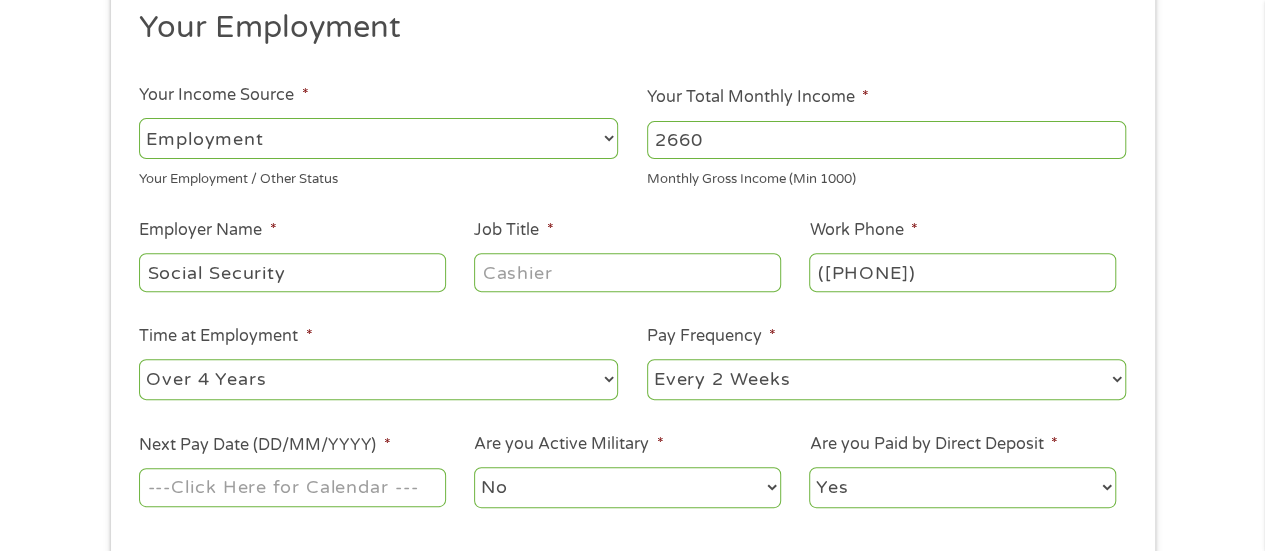 select on "monthly" 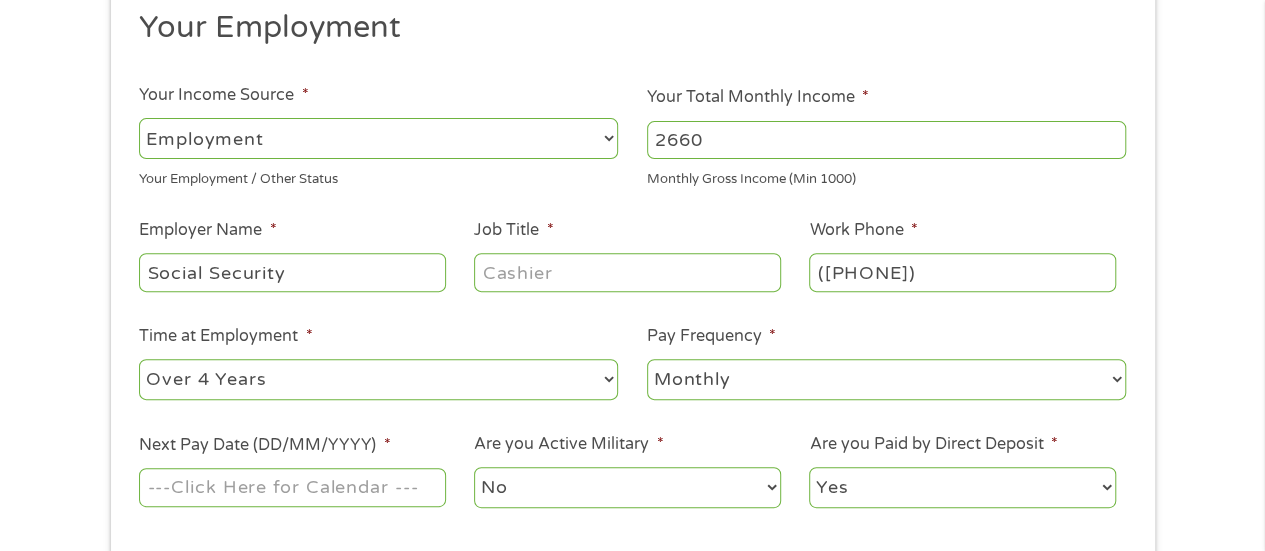 click on "--- Choose one --- Every 2 Weeks Every Week Monthly Semi-Monthly" at bounding box center [886, 379] 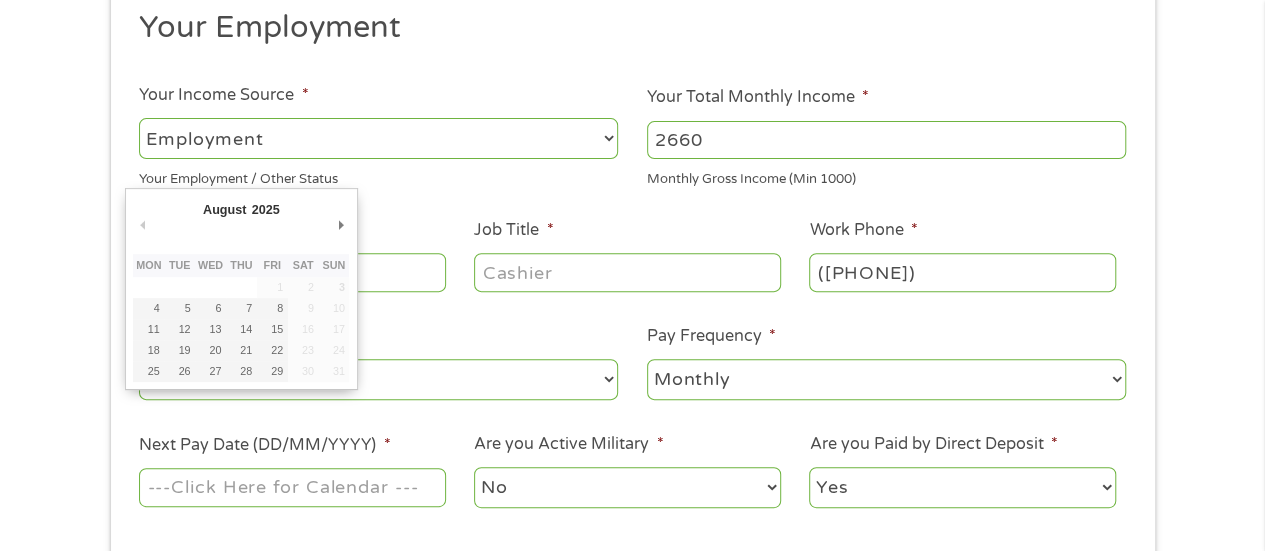 click on "Next Pay Date (DD/MM/YYYY) *" at bounding box center (292, 487) 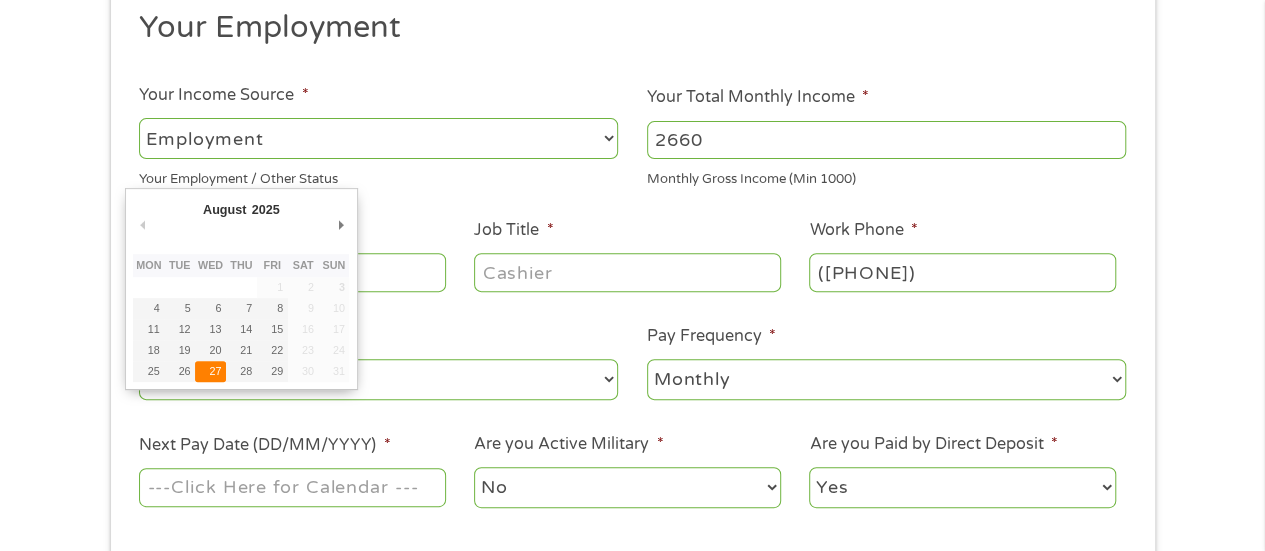 type on "27/08/2025" 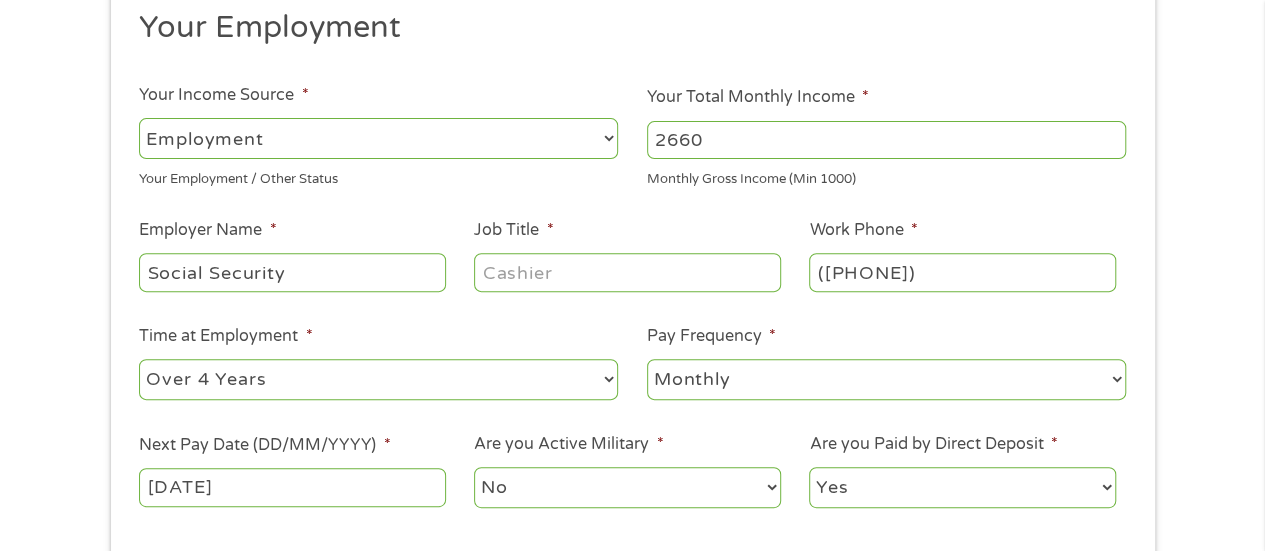 click on "No Yes" at bounding box center (627, 487) 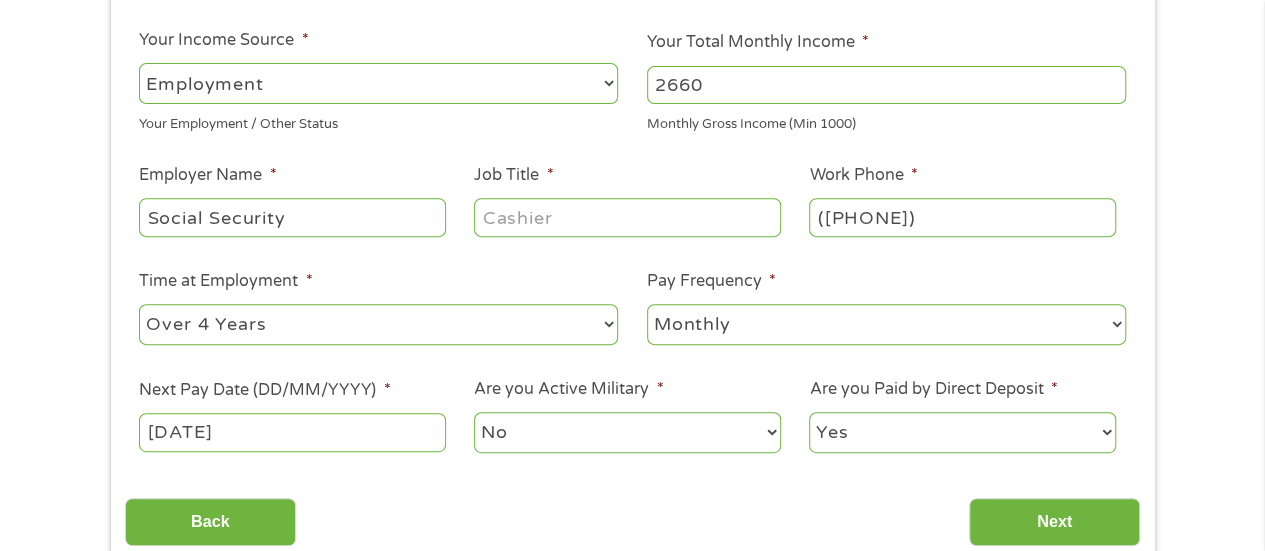 scroll, scrollTop: 314, scrollLeft: 0, axis: vertical 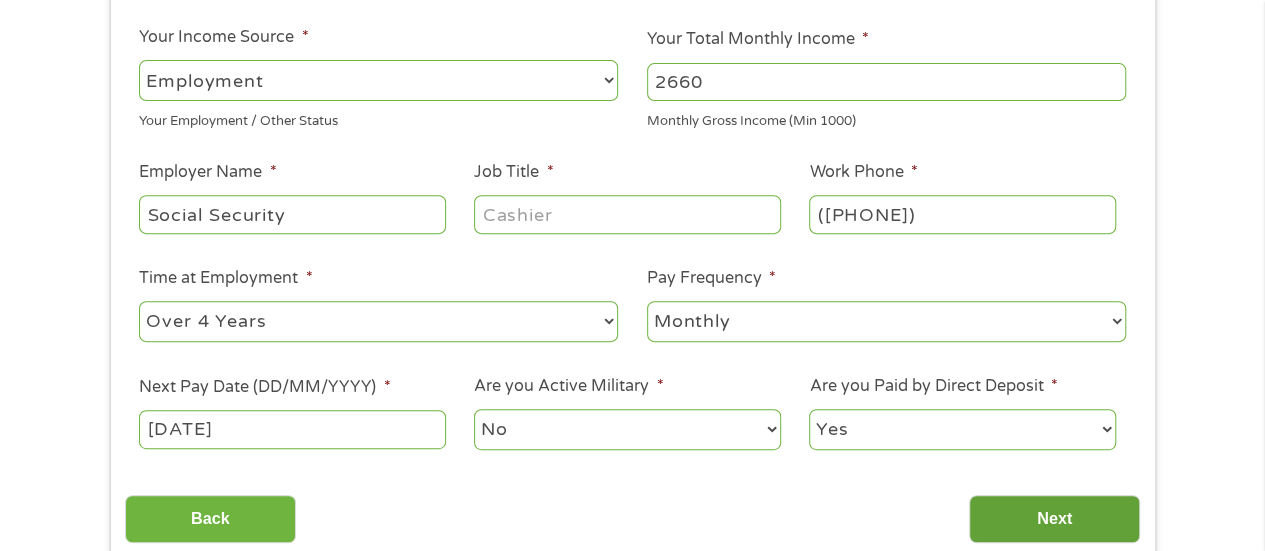 click on "Next" at bounding box center (1054, 519) 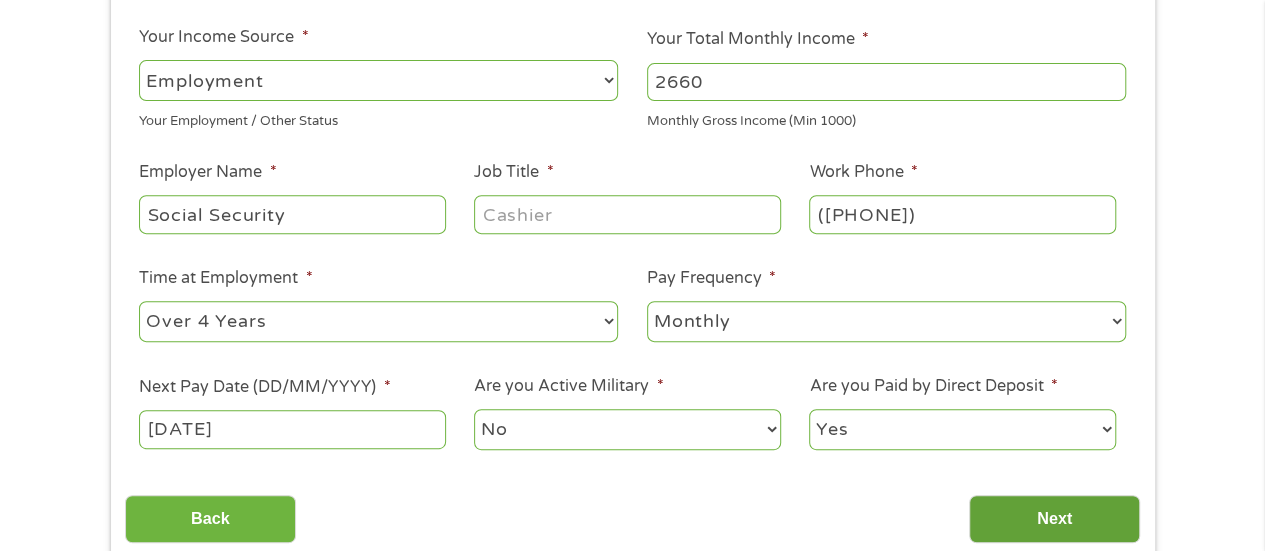 scroll, scrollTop: 8, scrollLeft: 8, axis: both 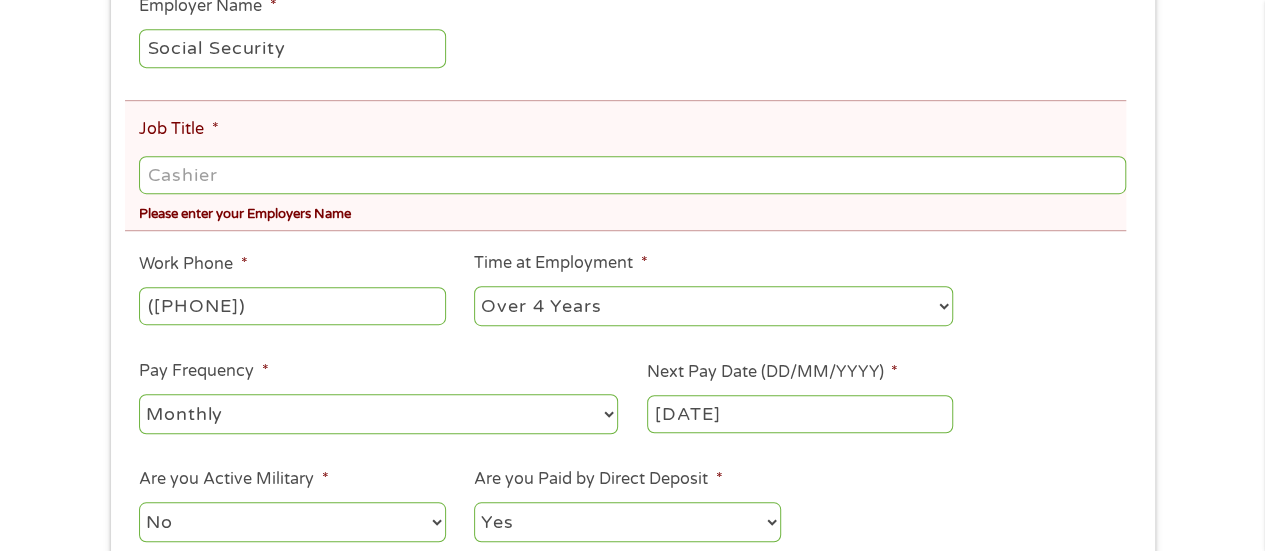 click on "Job Title *" at bounding box center [632, 175] 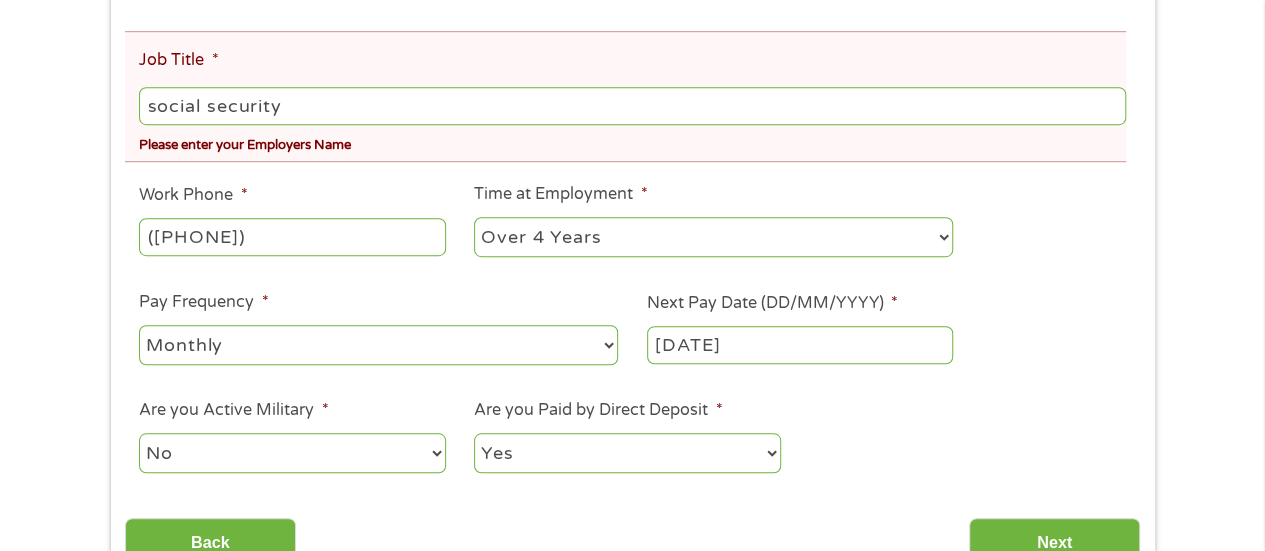 scroll, scrollTop: 655, scrollLeft: 0, axis: vertical 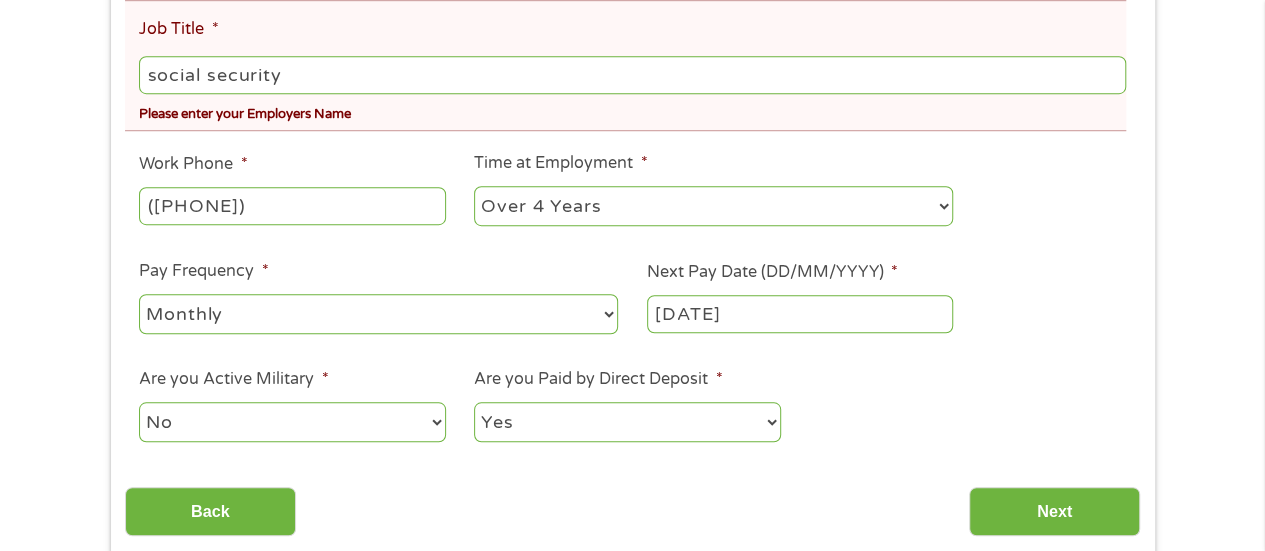 type on "social security" 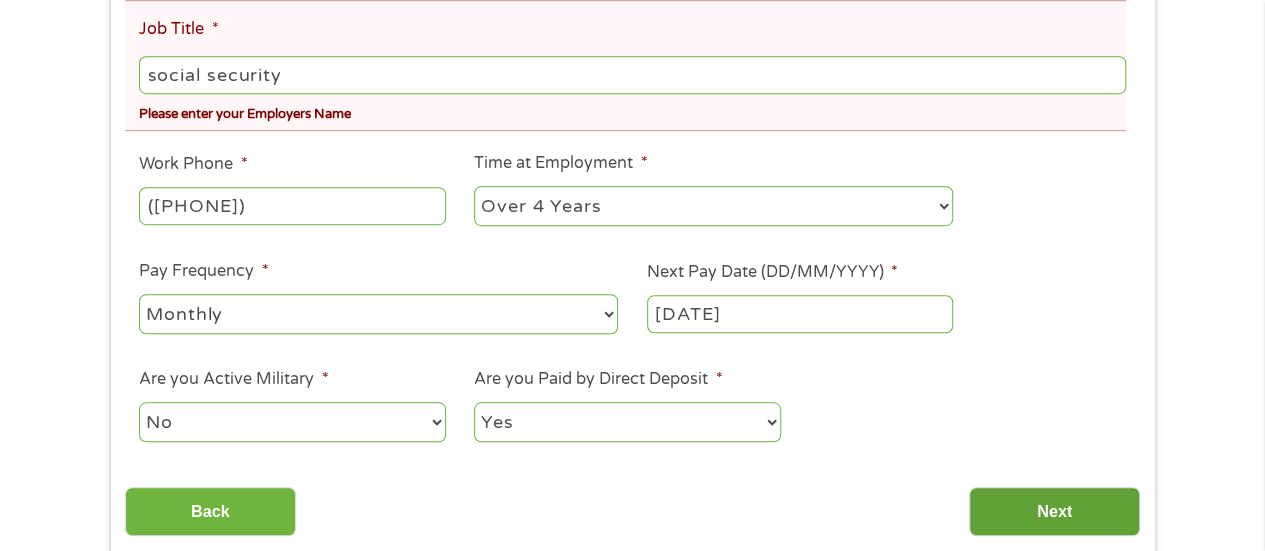 click on "Next" at bounding box center (1054, 511) 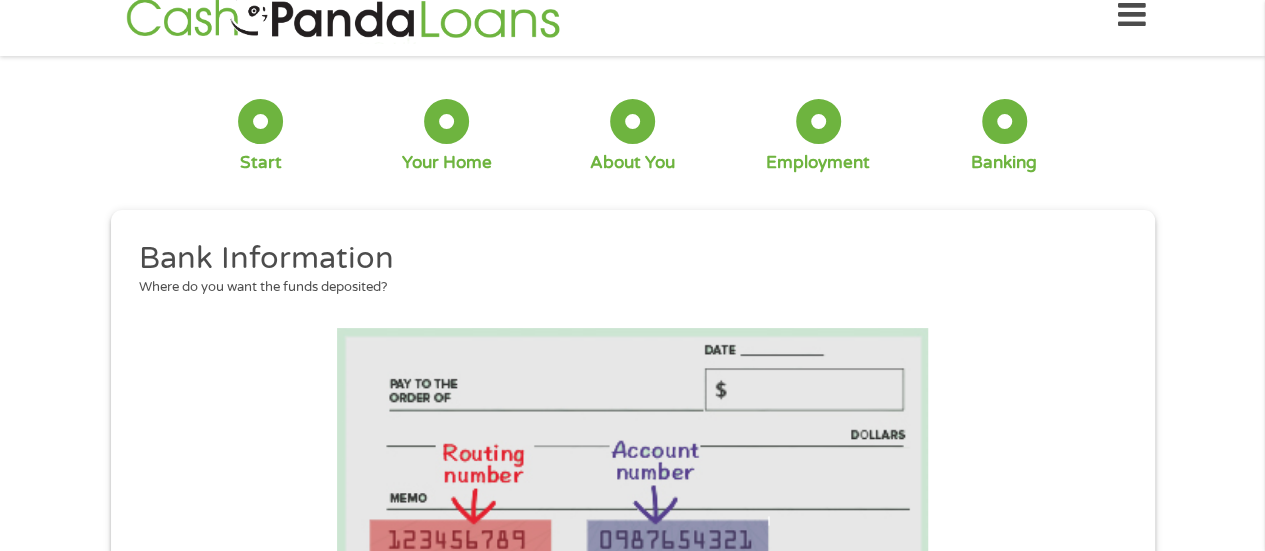 scroll, scrollTop: 0, scrollLeft: 0, axis: both 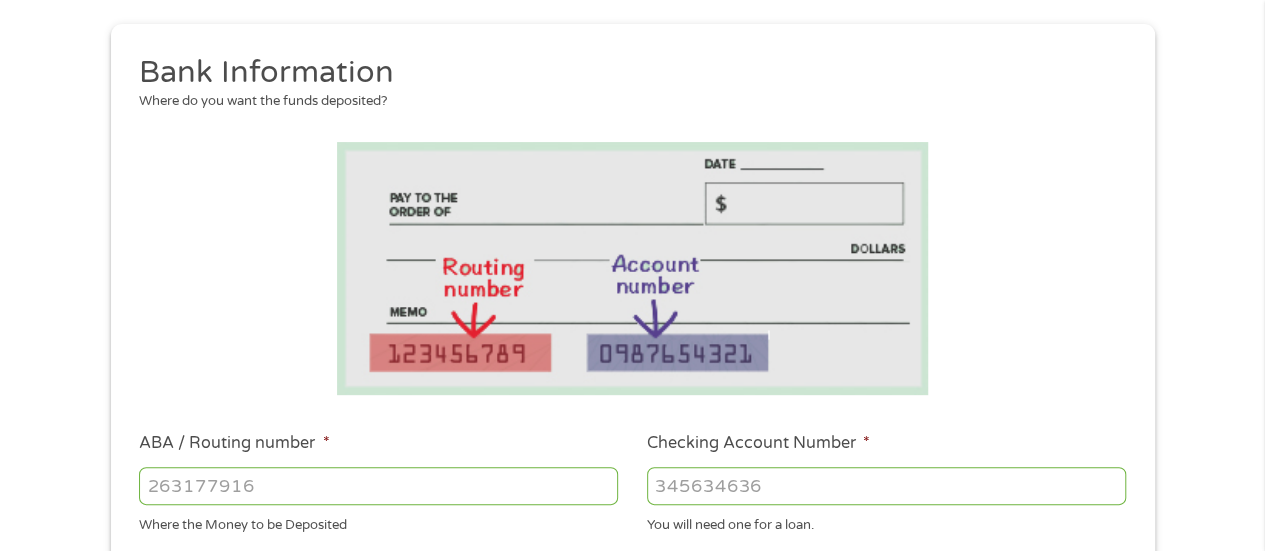 click on "ABA / Routing number *" at bounding box center (378, 486) 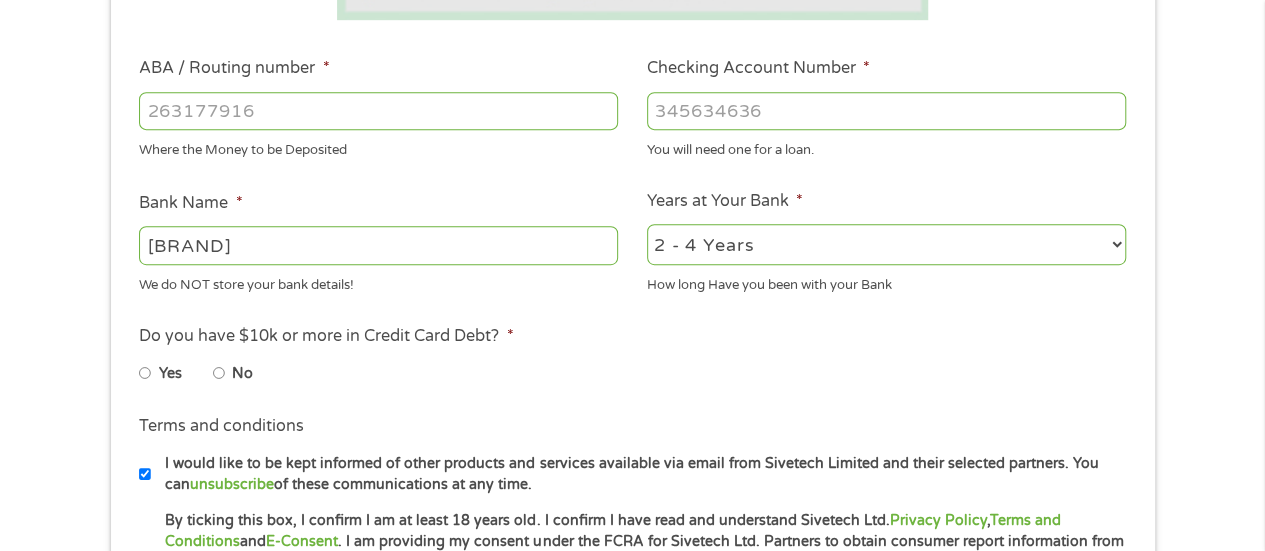 scroll, scrollTop: 625, scrollLeft: 0, axis: vertical 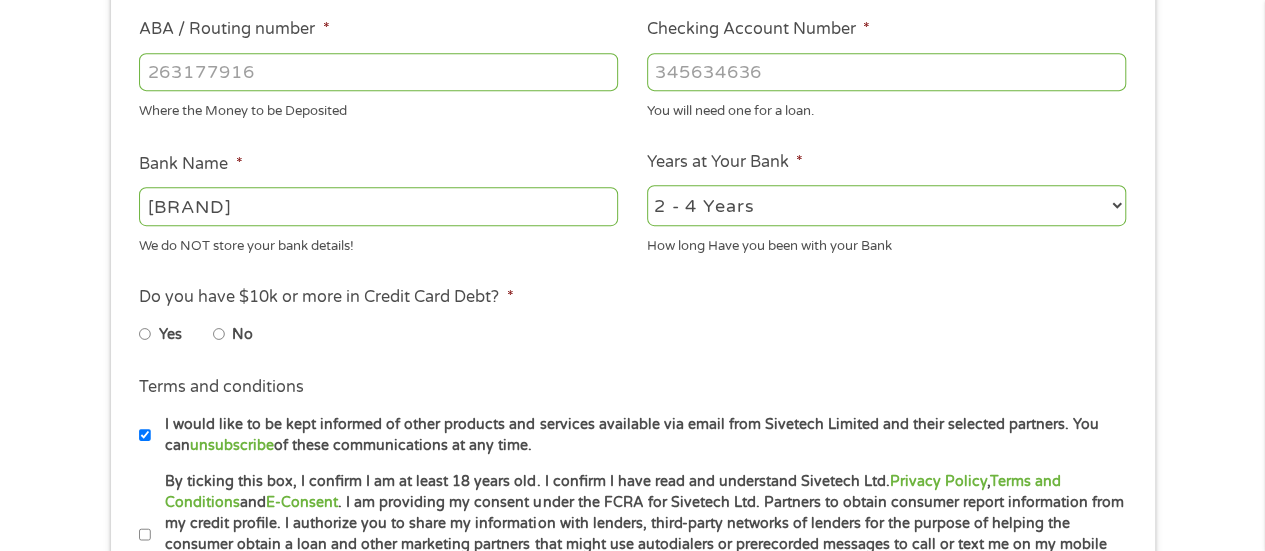 type on "2549804" 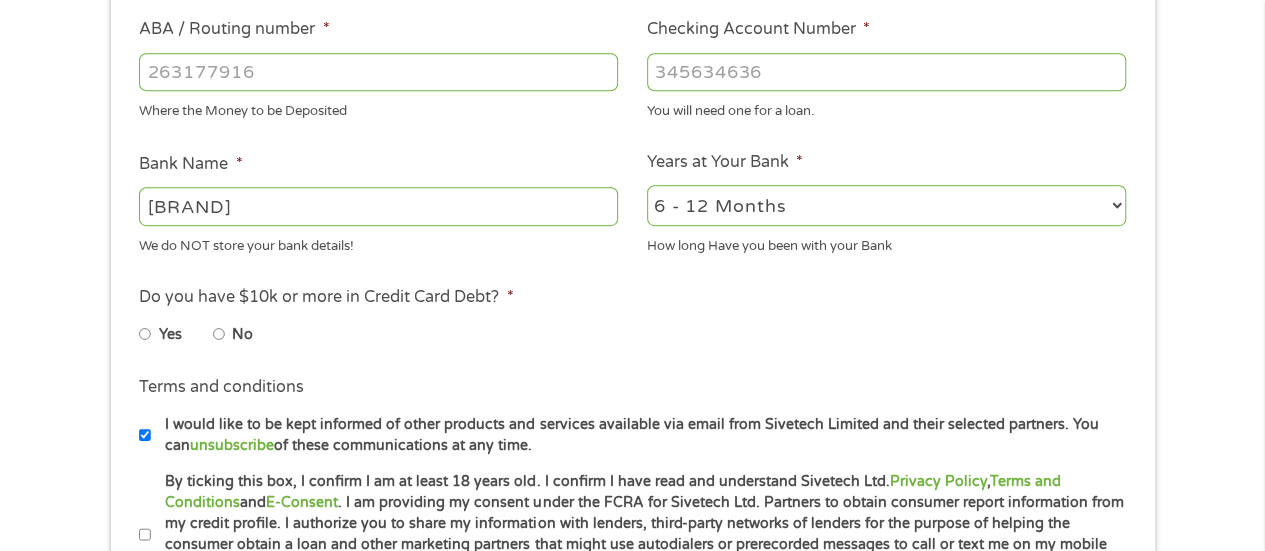 click on "2 - 4 Years 6 - 12 Months 1 - 2 Years Over 4 Years" at bounding box center (886, 205) 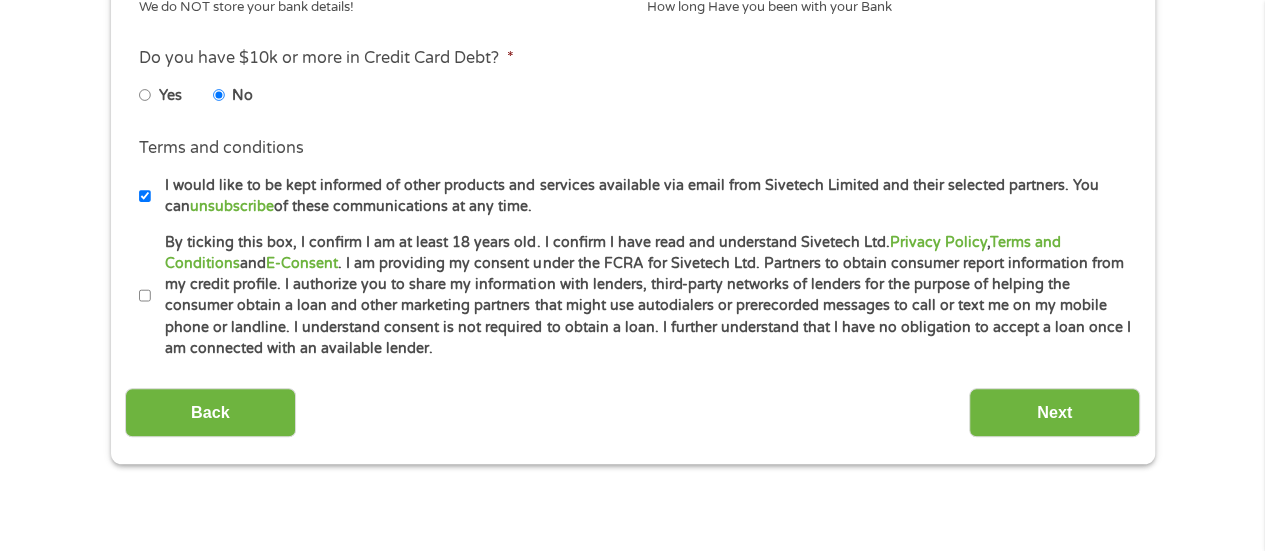 scroll, scrollTop: 876, scrollLeft: 0, axis: vertical 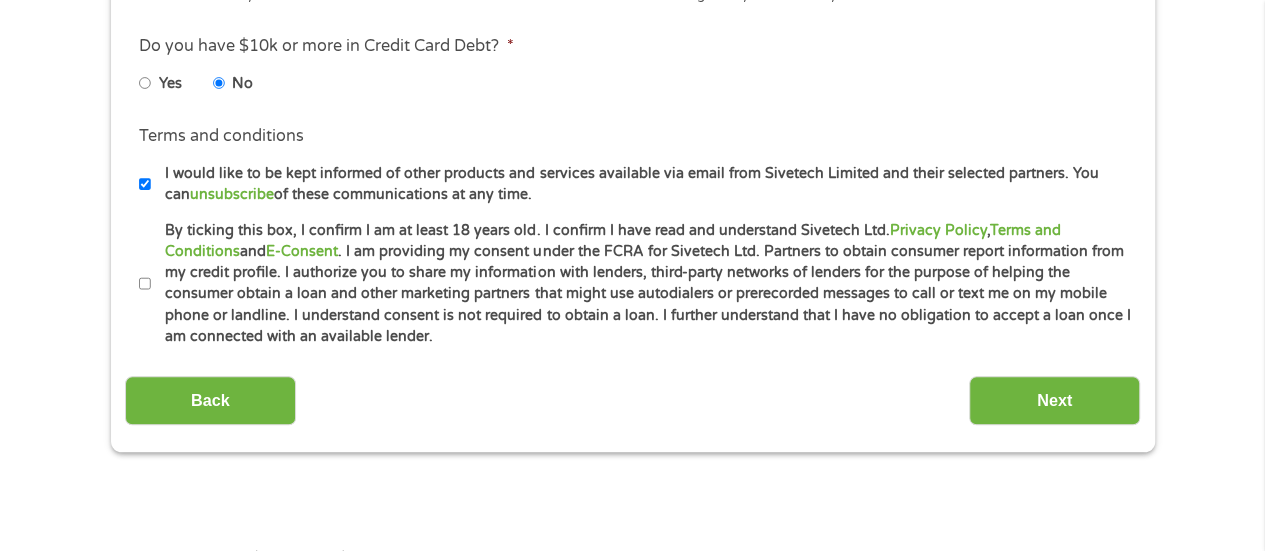 click on "By ticking this box, I confirm I am at least 18 years old. I confirm I have read and understand Sivetech Ltd.  Privacy Policy ,  Terms and Conditions  and  E-Consent . I am providing my consent under the FCRA for Sivetech Ltd. Partners to obtain consumer report information from my credit profile. I authorize you to share my information with lenders, third-party networks of lenders for the purpose of helping the consumer obtain a loan and other marketing partners that might use autodialers or prerecorded messages to call or text me on my mobile phone or landline. I understand consent is not required to obtain a loan. I further understand that I have no obligation to accept a loan once I am connected with an available lender." at bounding box center [145, 284] 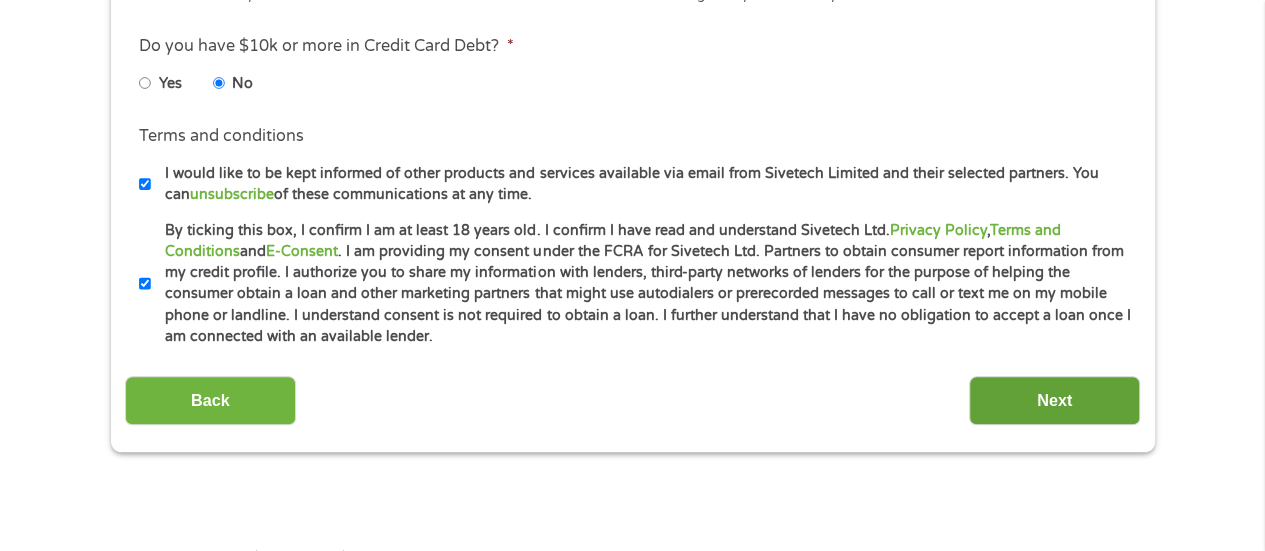 click on "Next" at bounding box center [1054, 400] 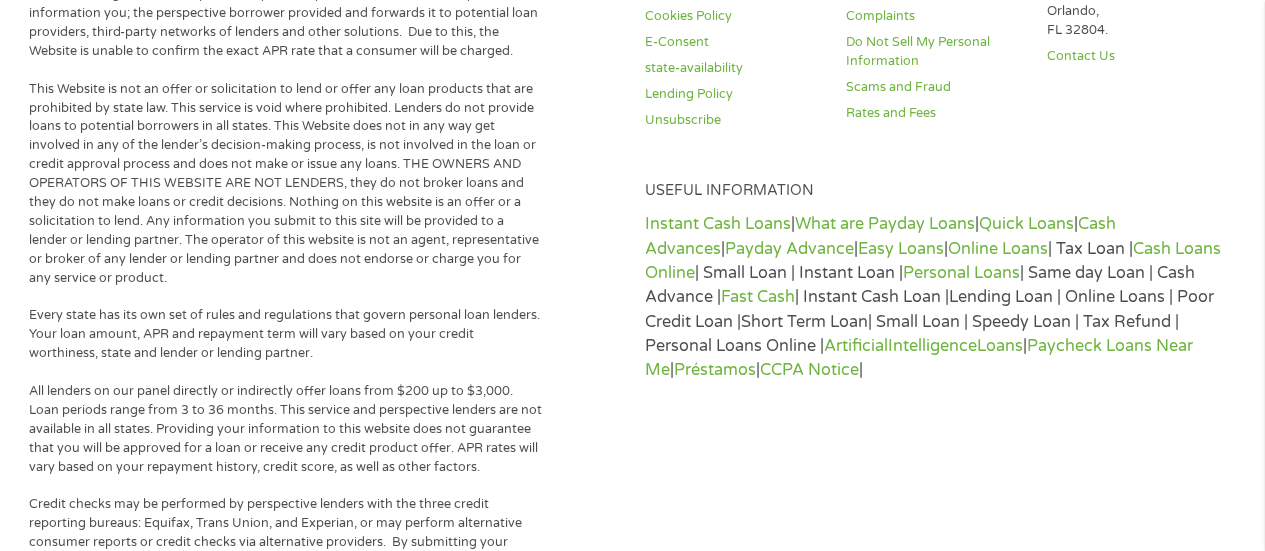 scroll, scrollTop: 604, scrollLeft: 0, axis: vertical 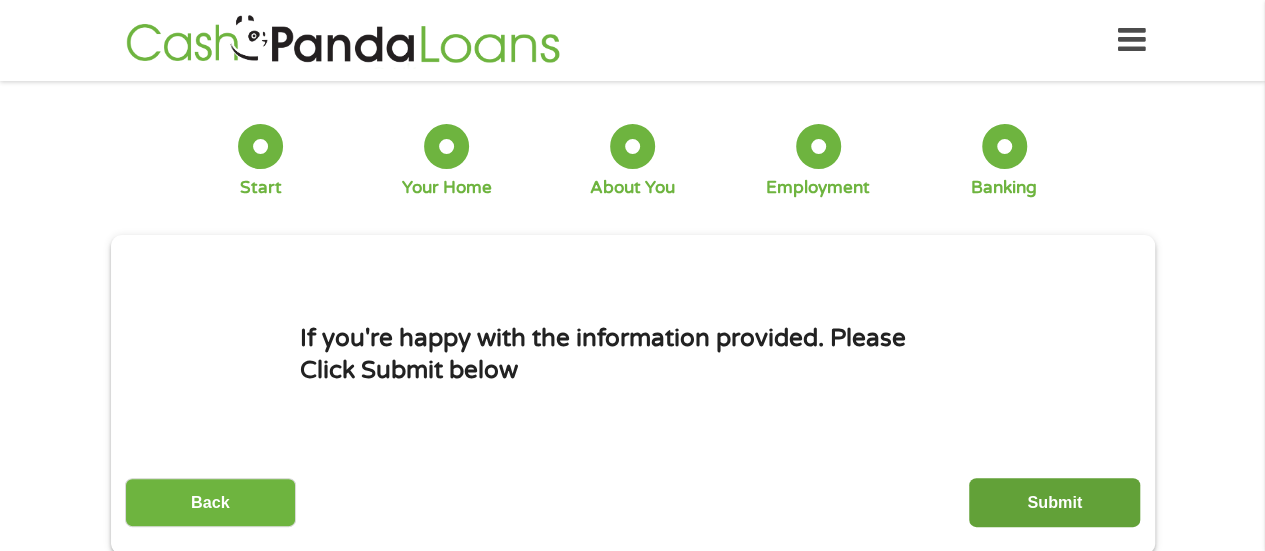 click on "Submit" at bounding box center (1054, 502) 